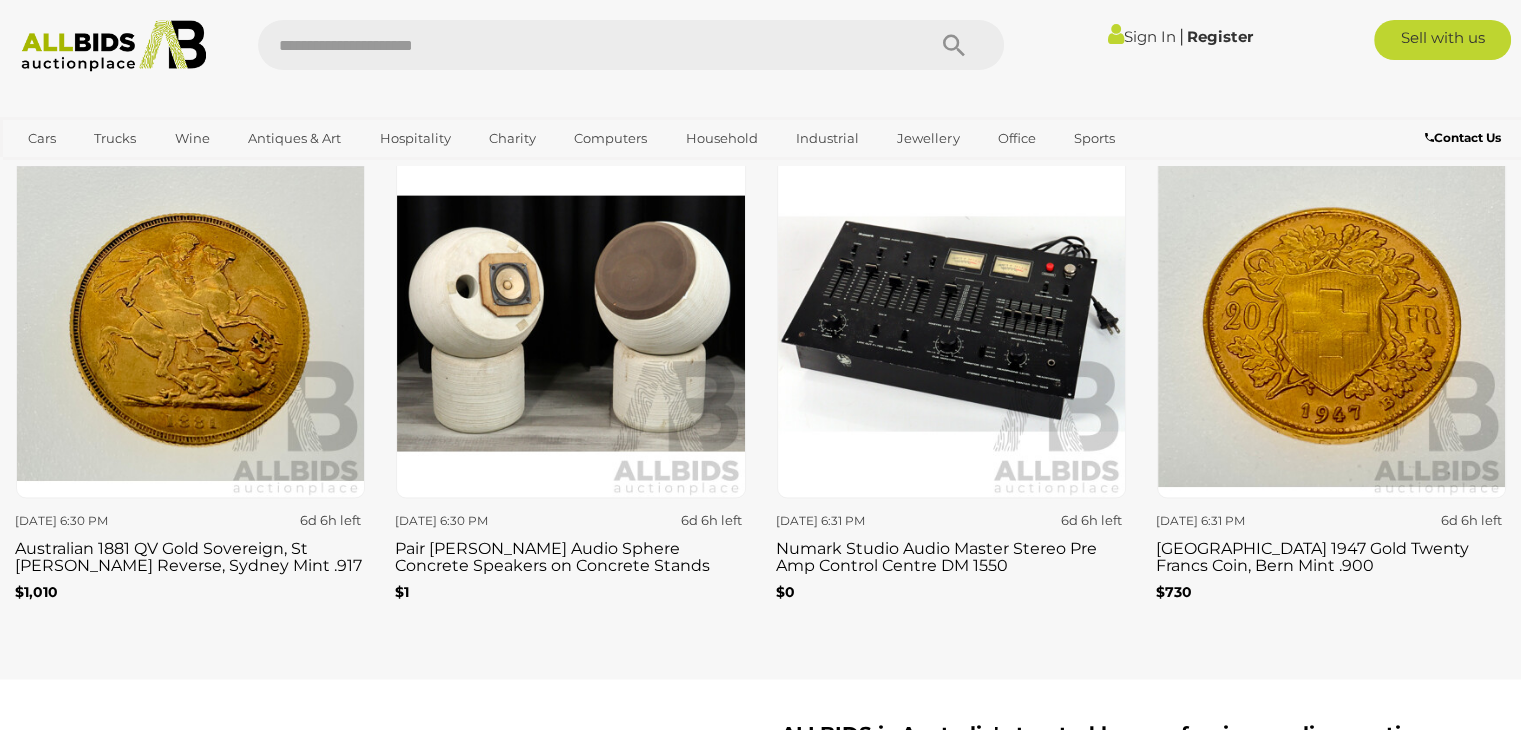 scroll, scrollTop: 3288, scrollLeft: 0, axis: vertical 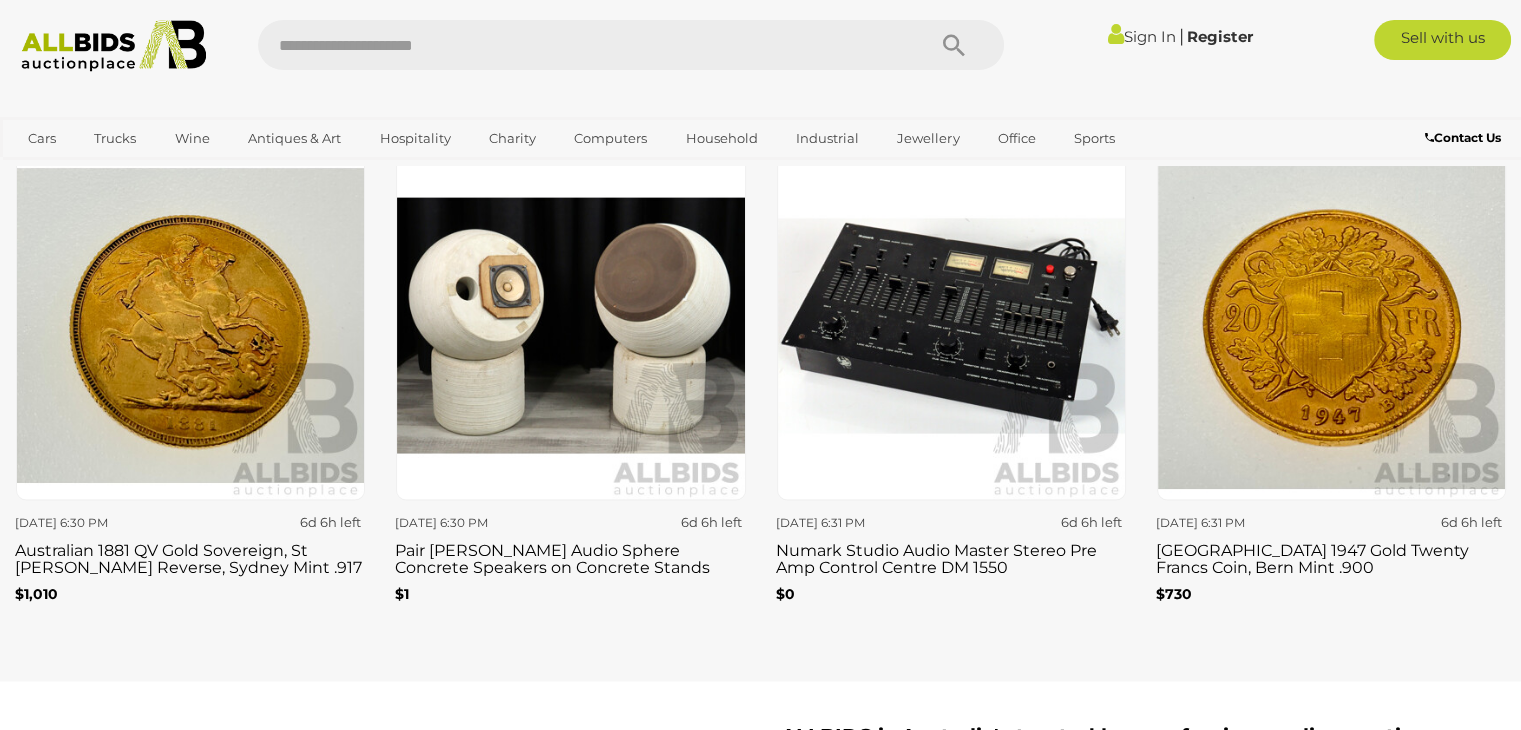 click on "Thursday 6:30 PM
6d 6h left
Pair Michael Brown Audio Sphere Concrete Speakers on Concrete Stands
$1" at bounding box center (570, 388) 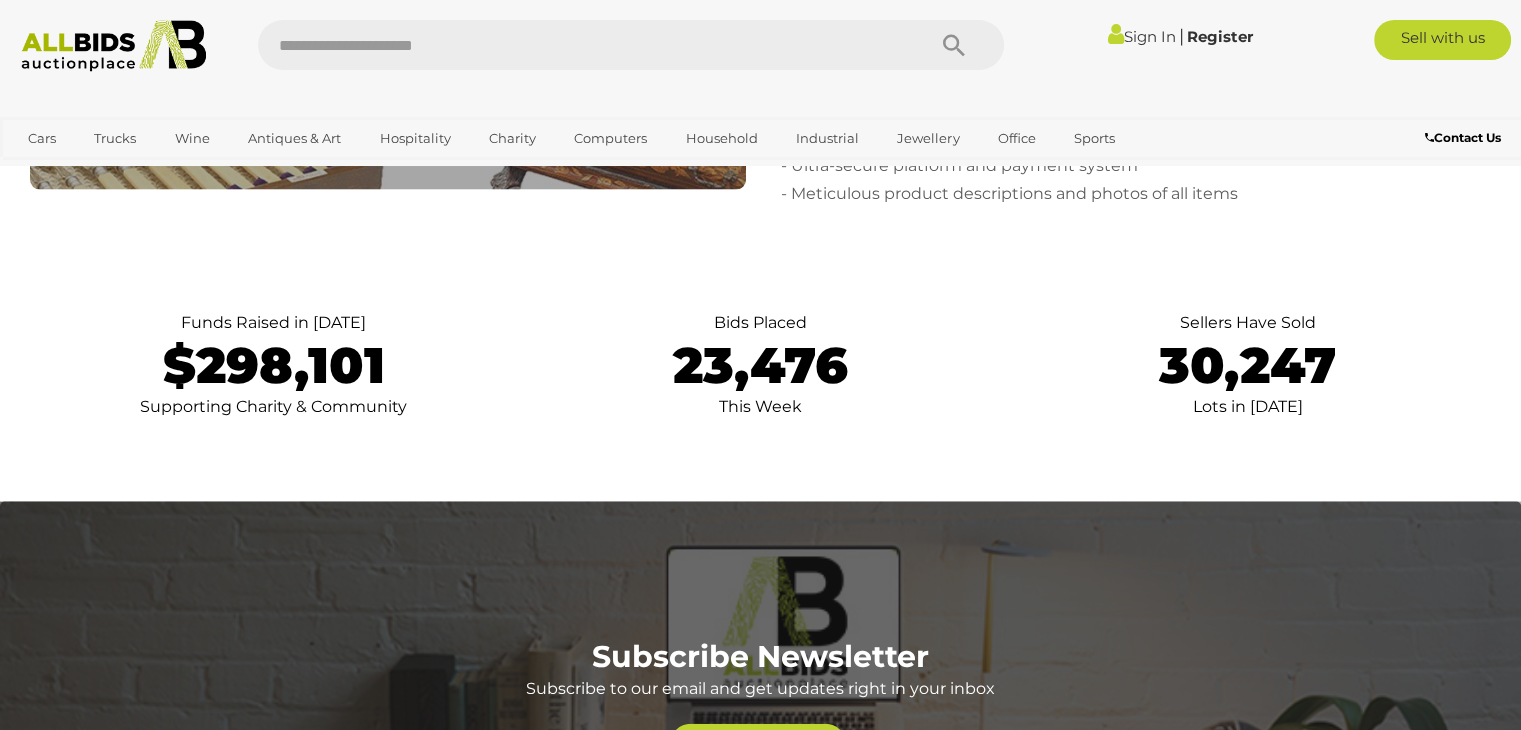 scroll, scrollTop: 4221, scrollLeft: 0, axis: vertical 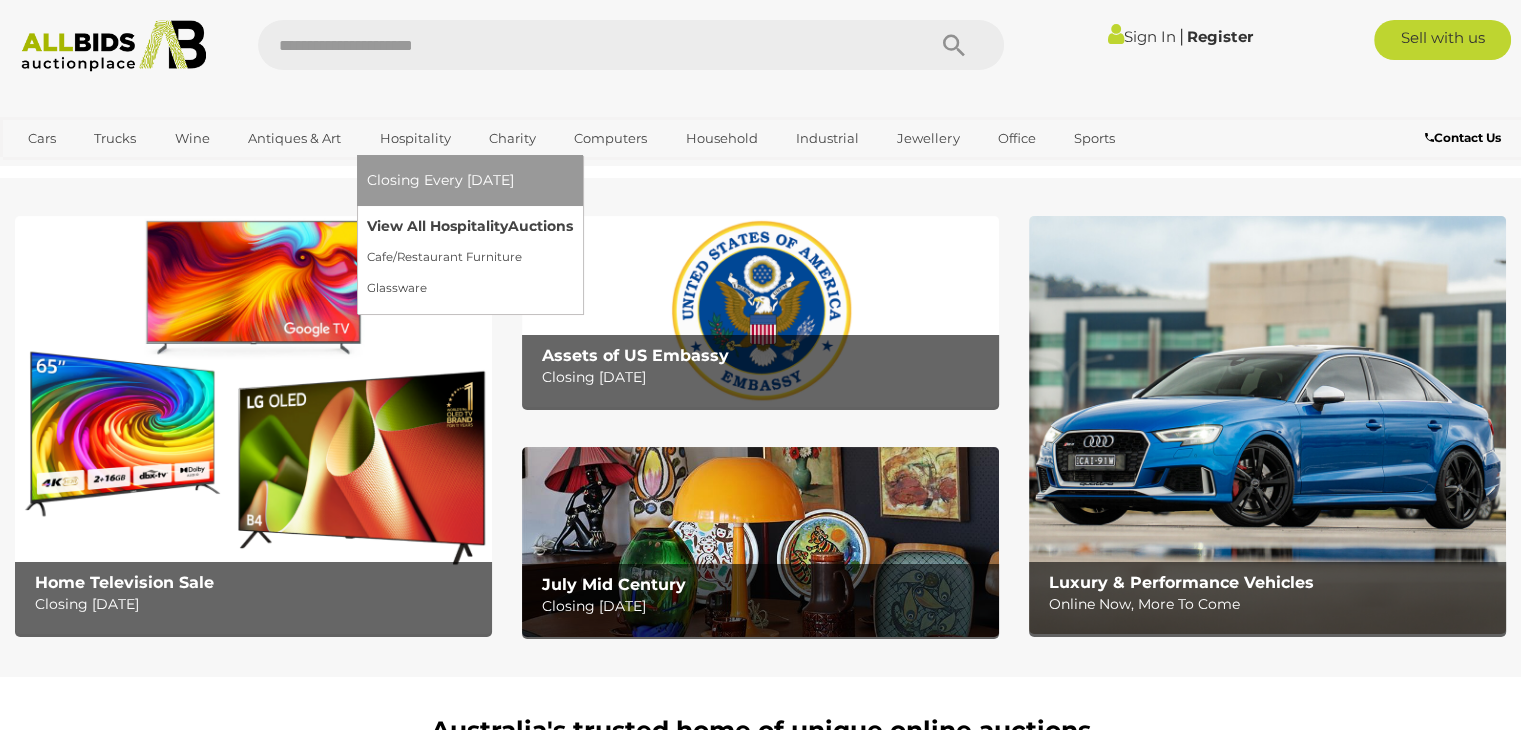 click on "View All Hospitality  Auctions" at bounding box center [470, 226] 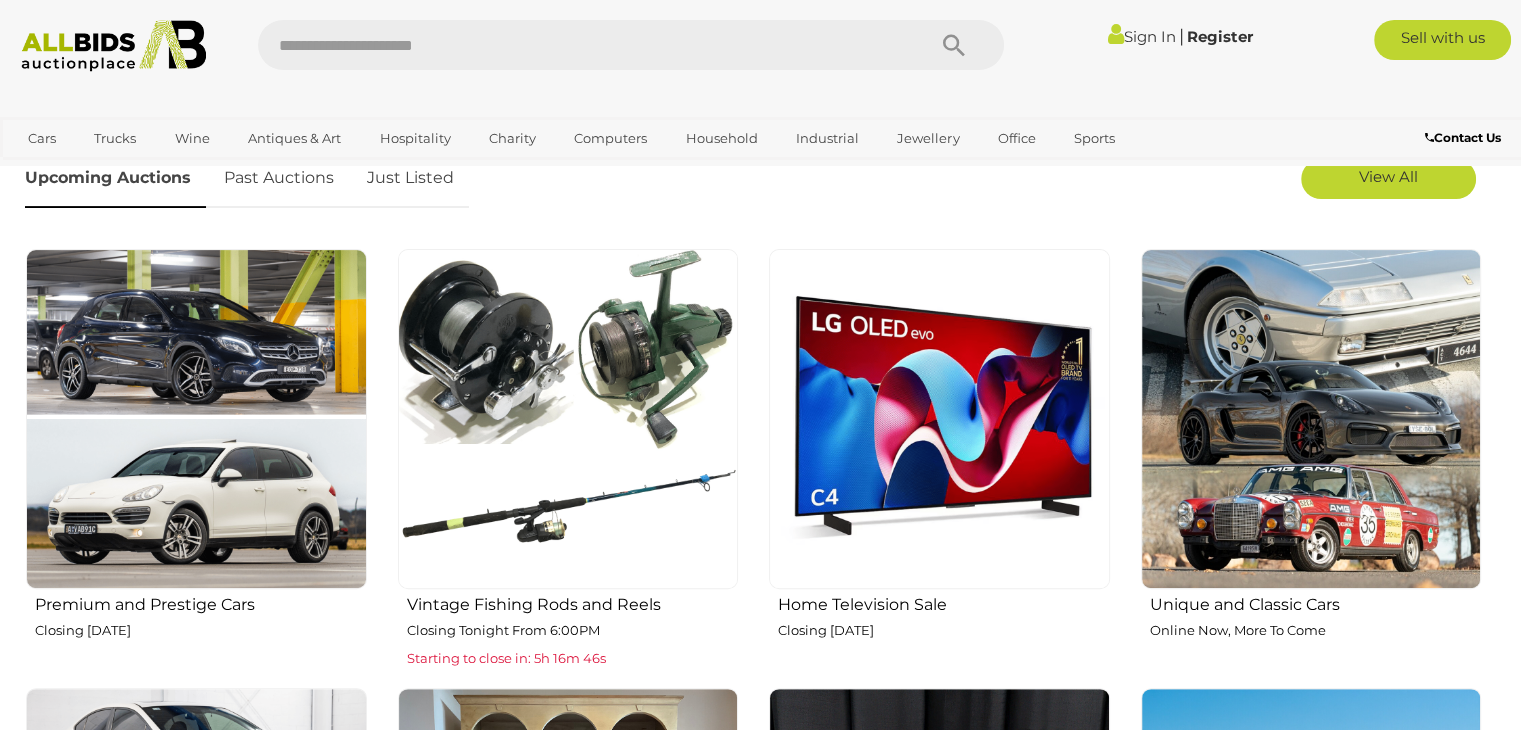 scroll, scrollTop: 0, scrollLeft: 0, axis: both 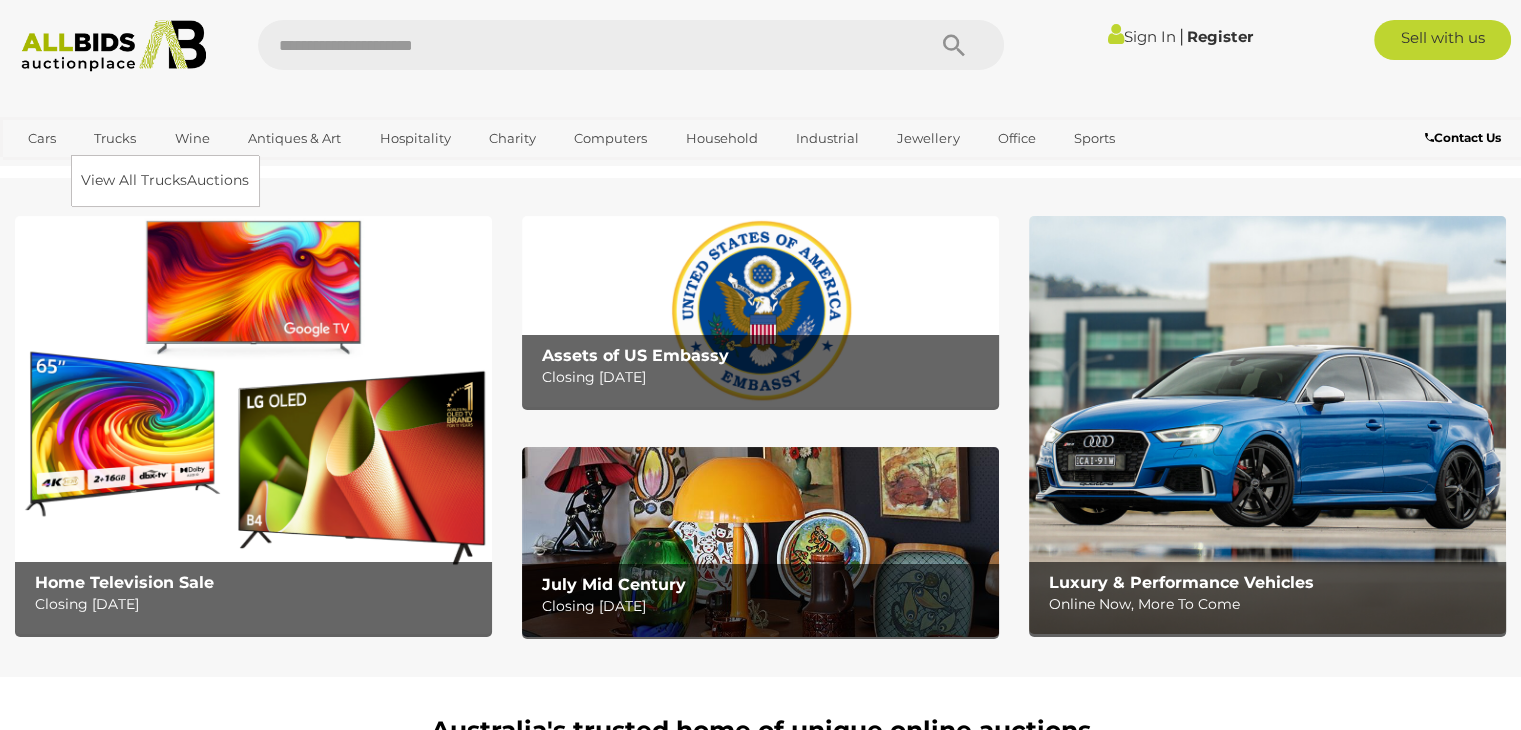 click on "Trucks" at bounding box center [115, 138] 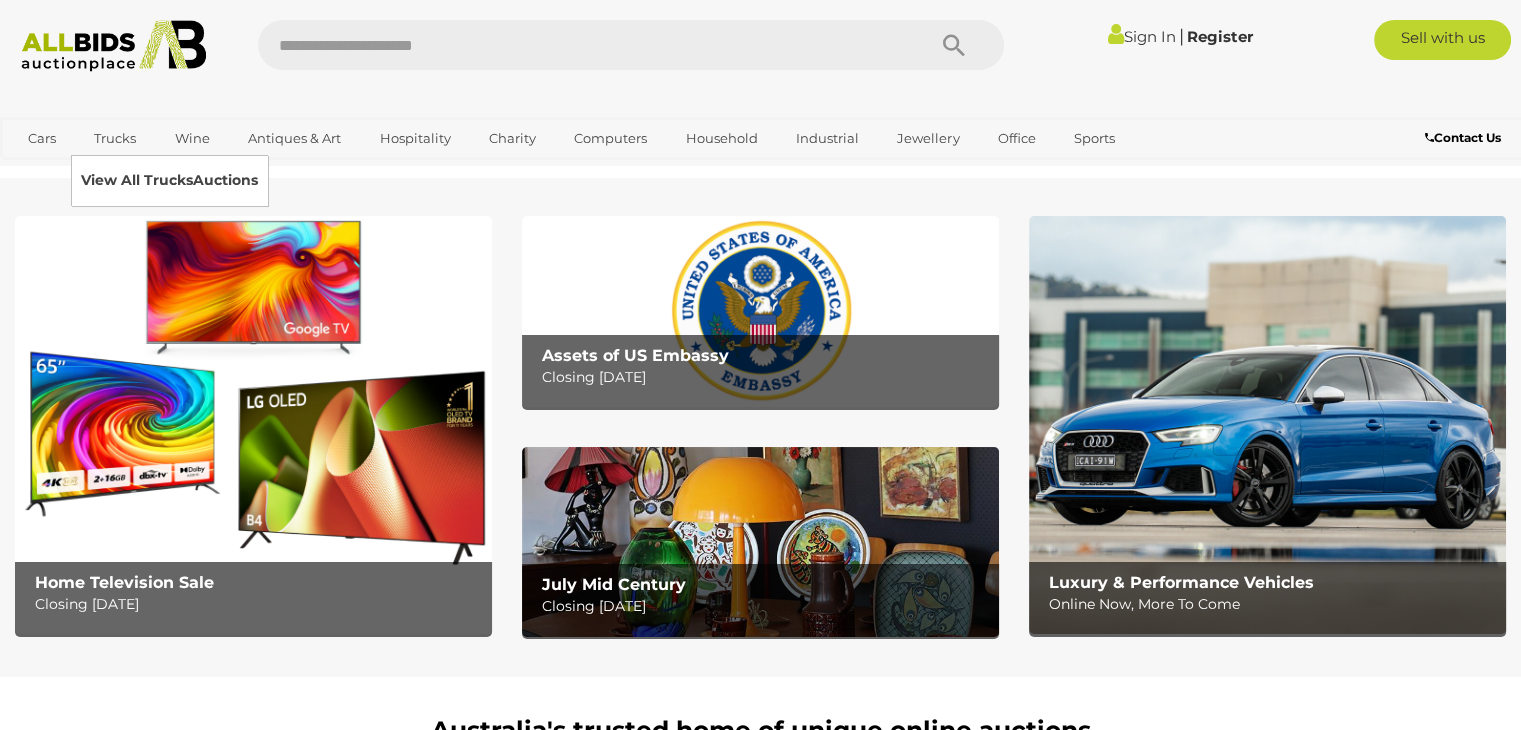 click on "View All Trucks  Auctions" at bounding box center [169, 180] 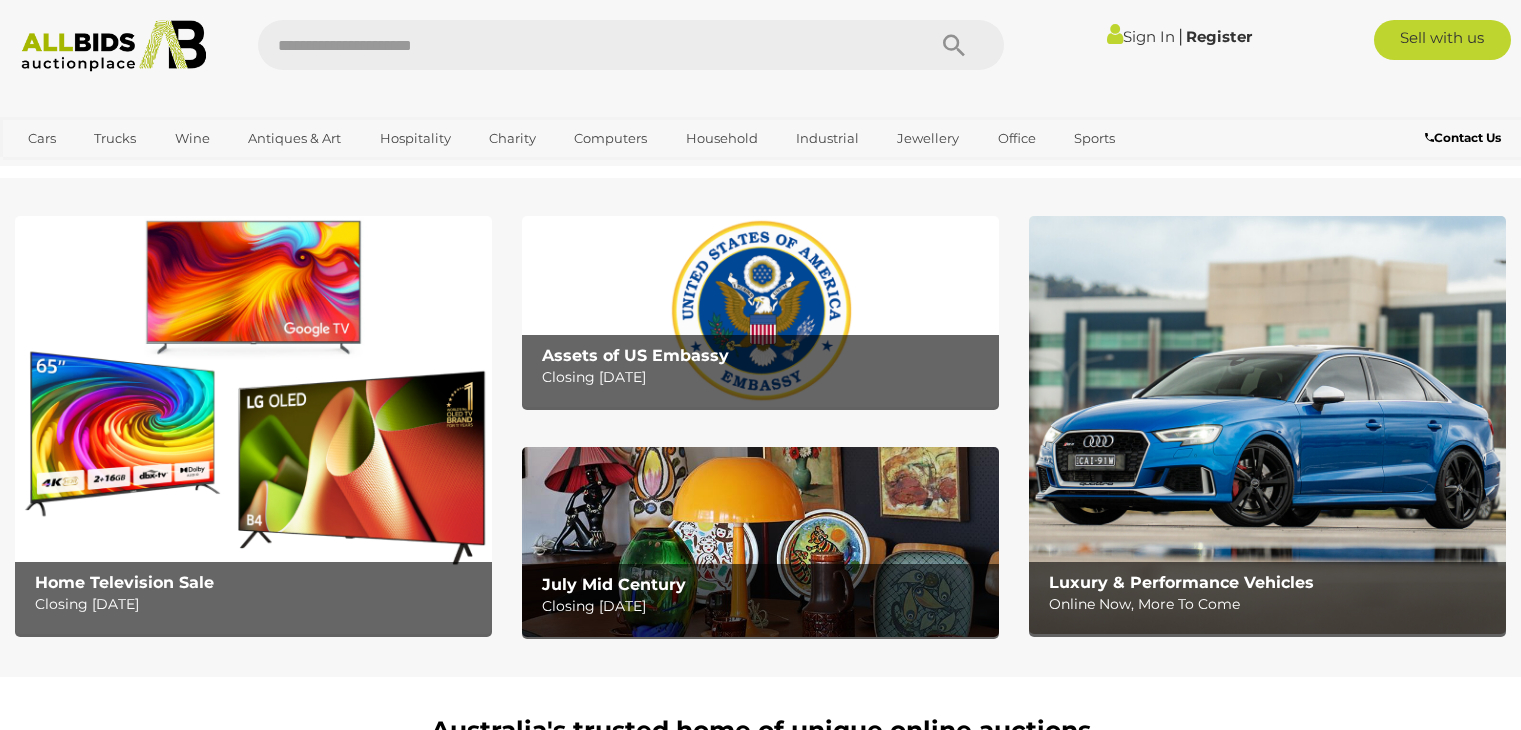 scroll, scrollTop: 0, scrollLeft: 0, axis: both 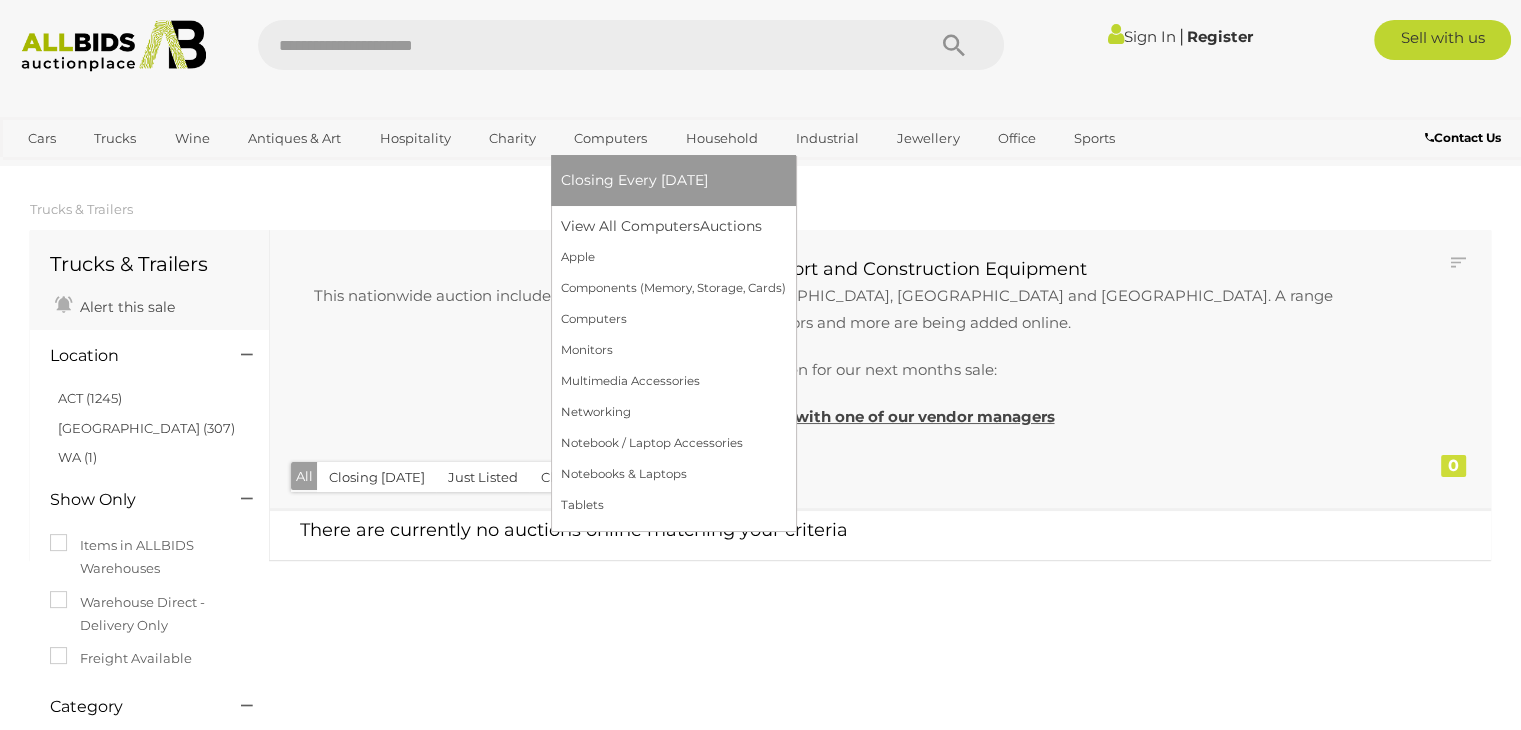 click on "Computers" at bounding box center [610, 138] 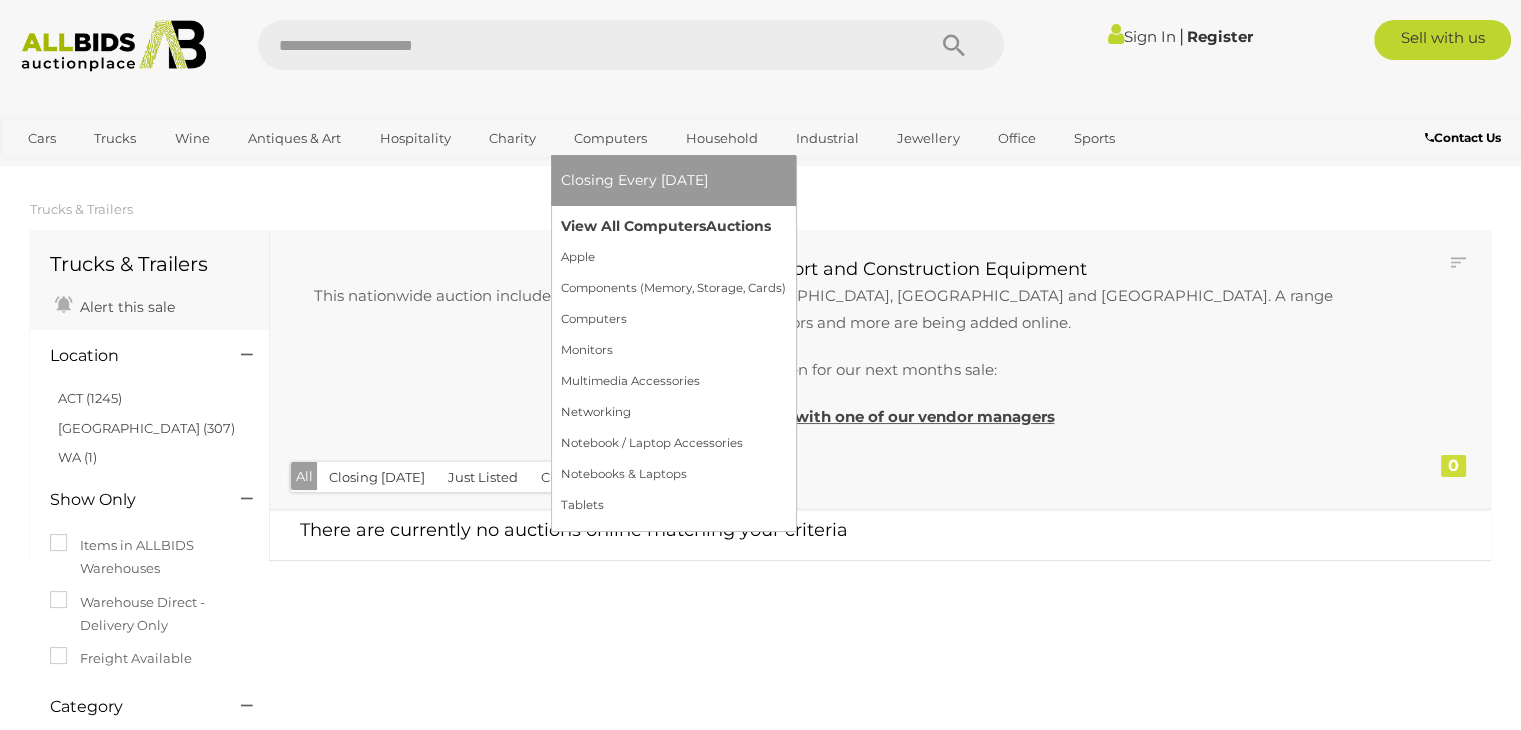 click on "View All Computers  Auctions" at bounding box center [673, 226] 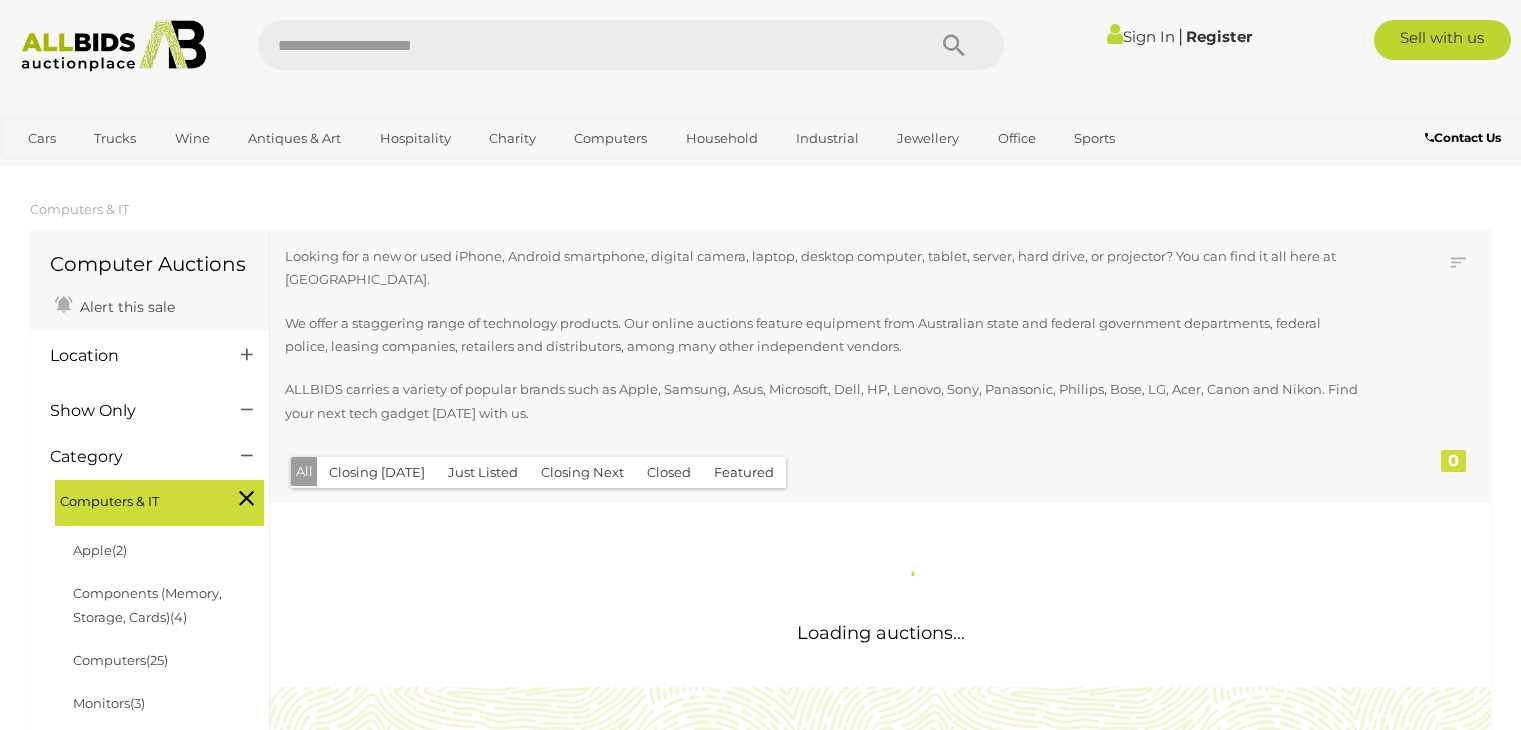 scroll, scrollTop: 0, scrollLeft: 0, axis: both 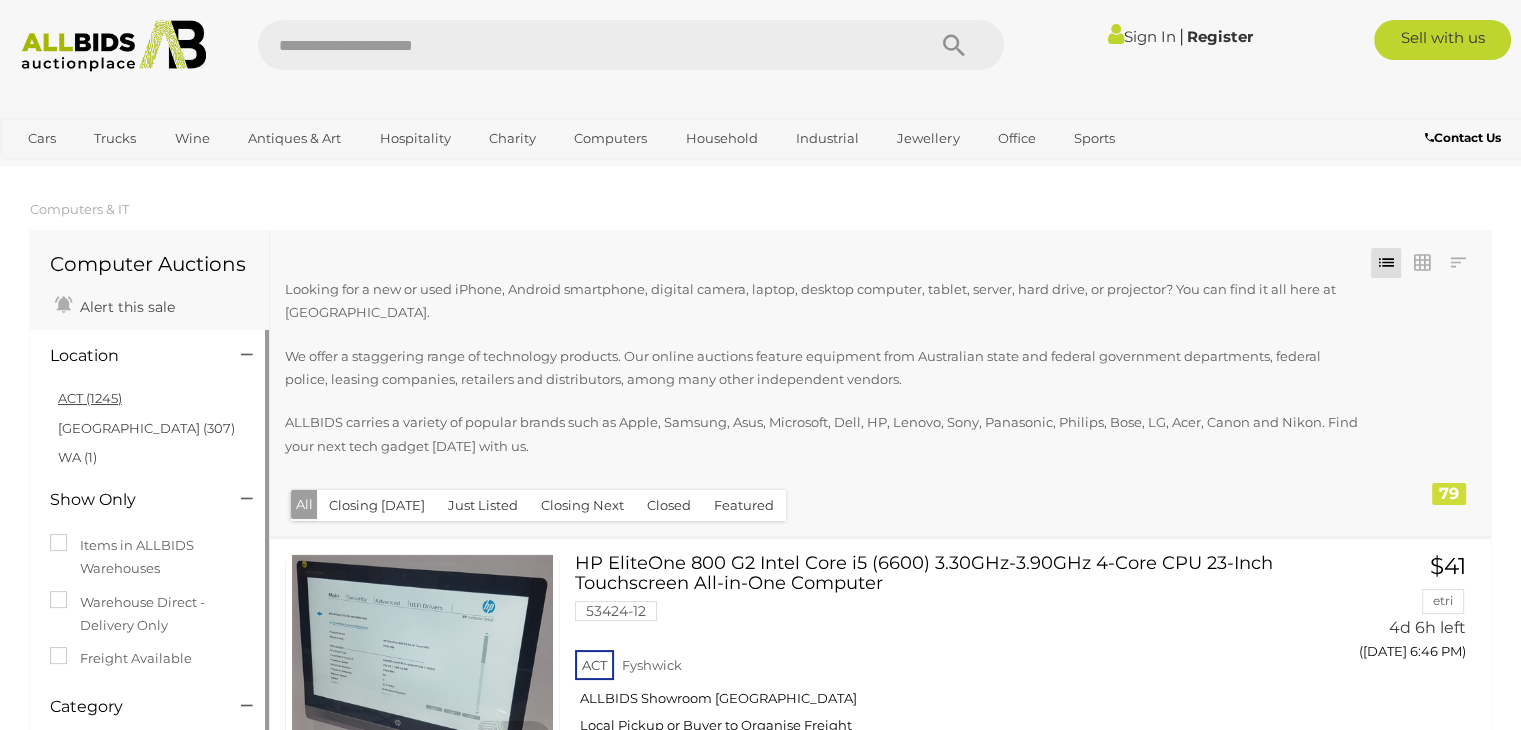 click on "ACT (1245)" at bounding box center (90, 398) 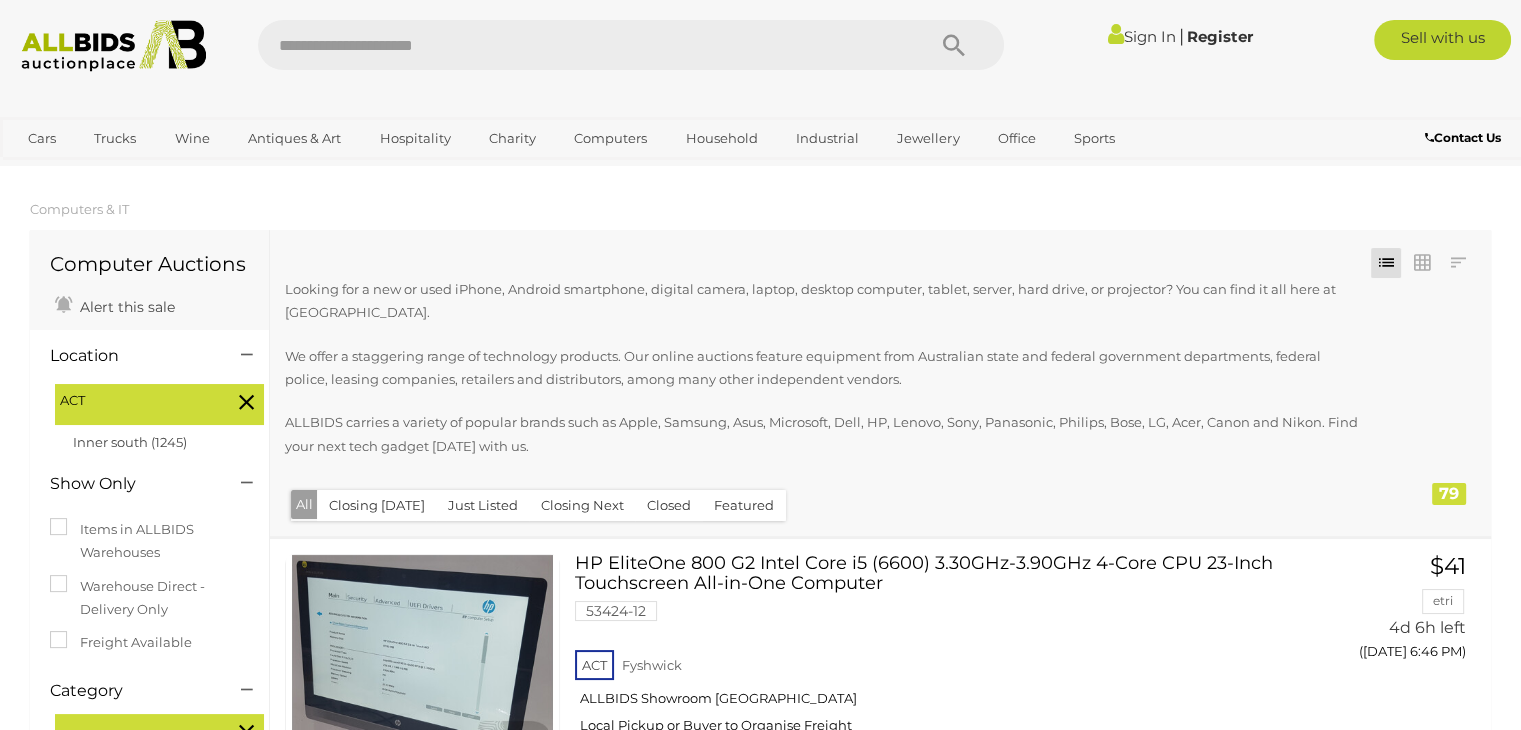 click on "Closed" at bounding box center (669, 505) 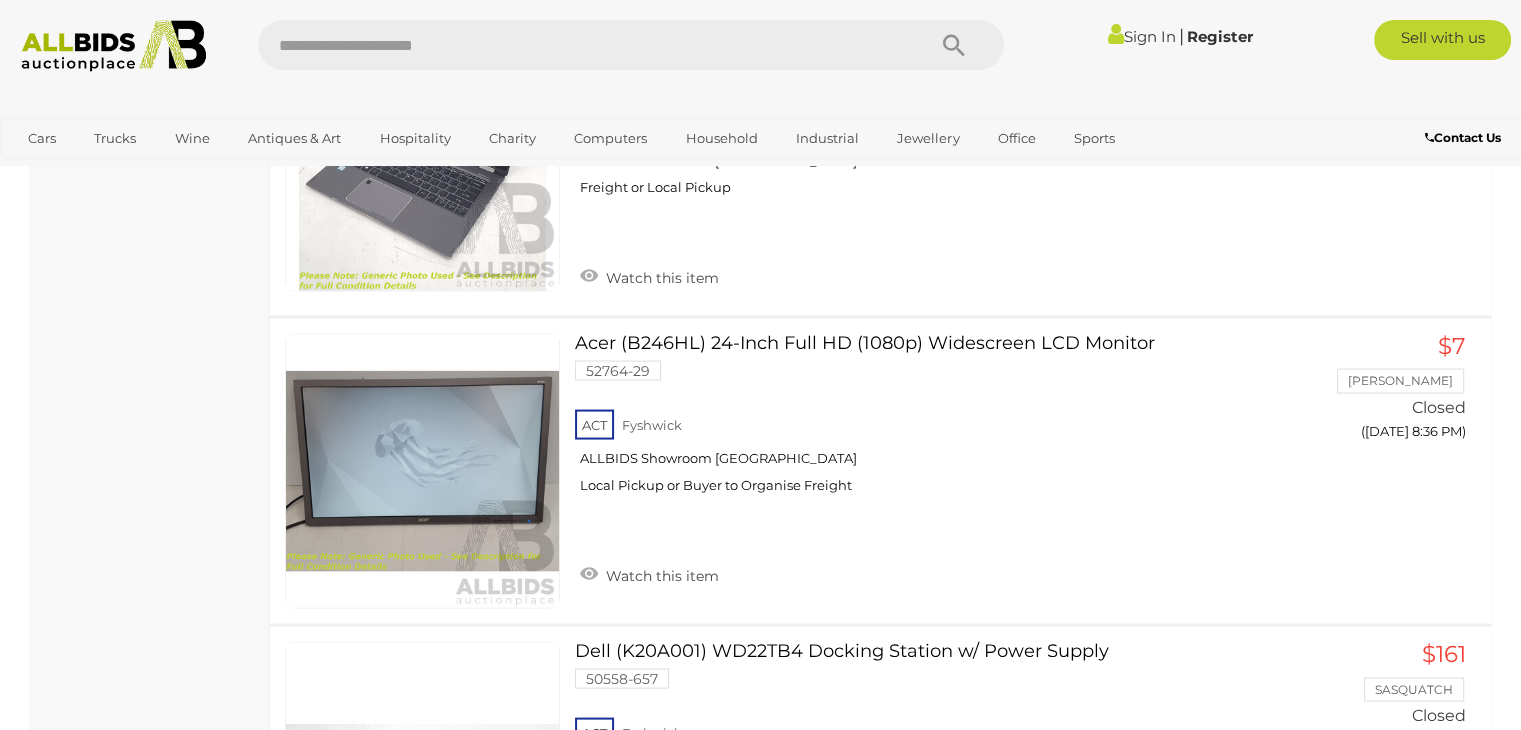 scroll, scrollTop: 11200, scrollLeft: 0, axis: vertical 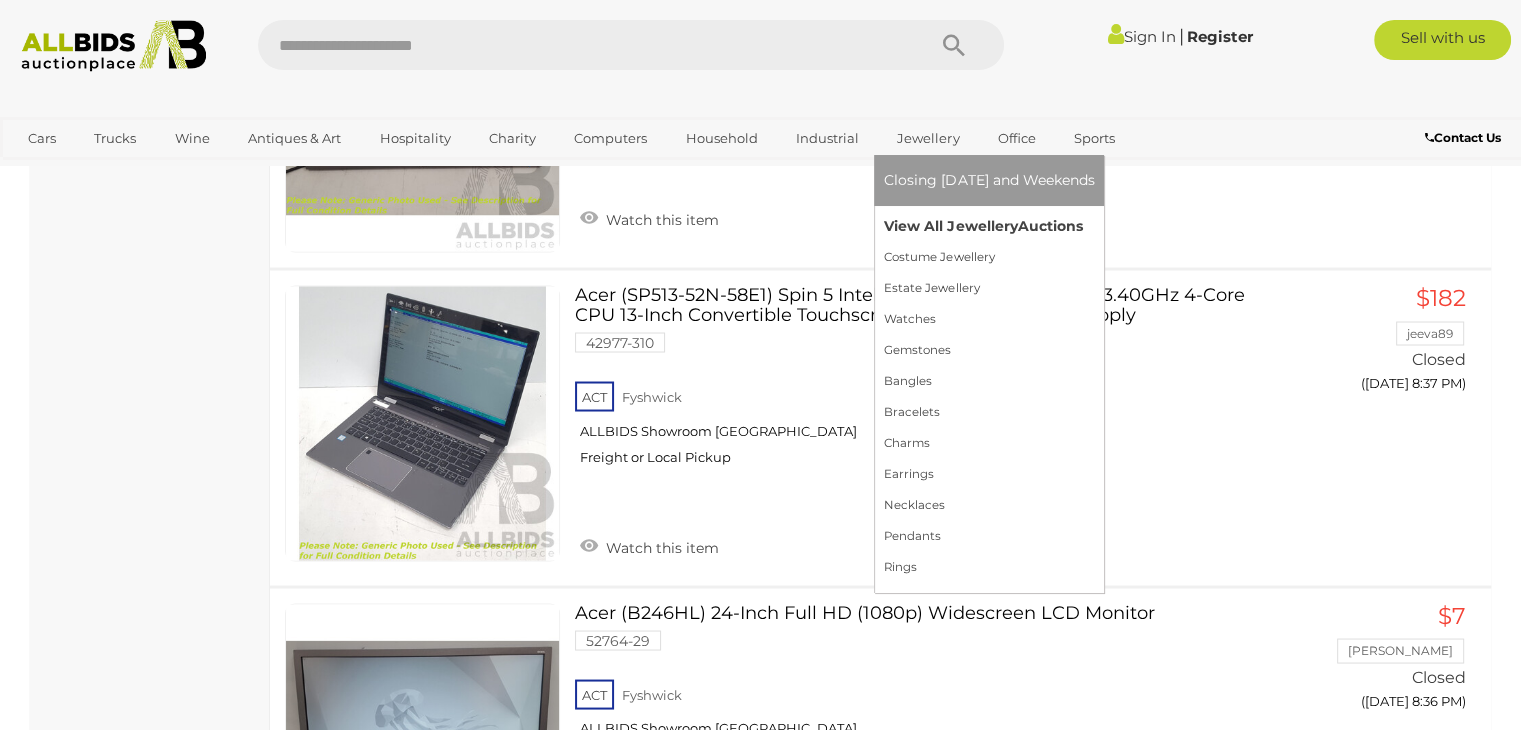 click on "View All Jewellery  Auctions" at bounding box center (989, 226) 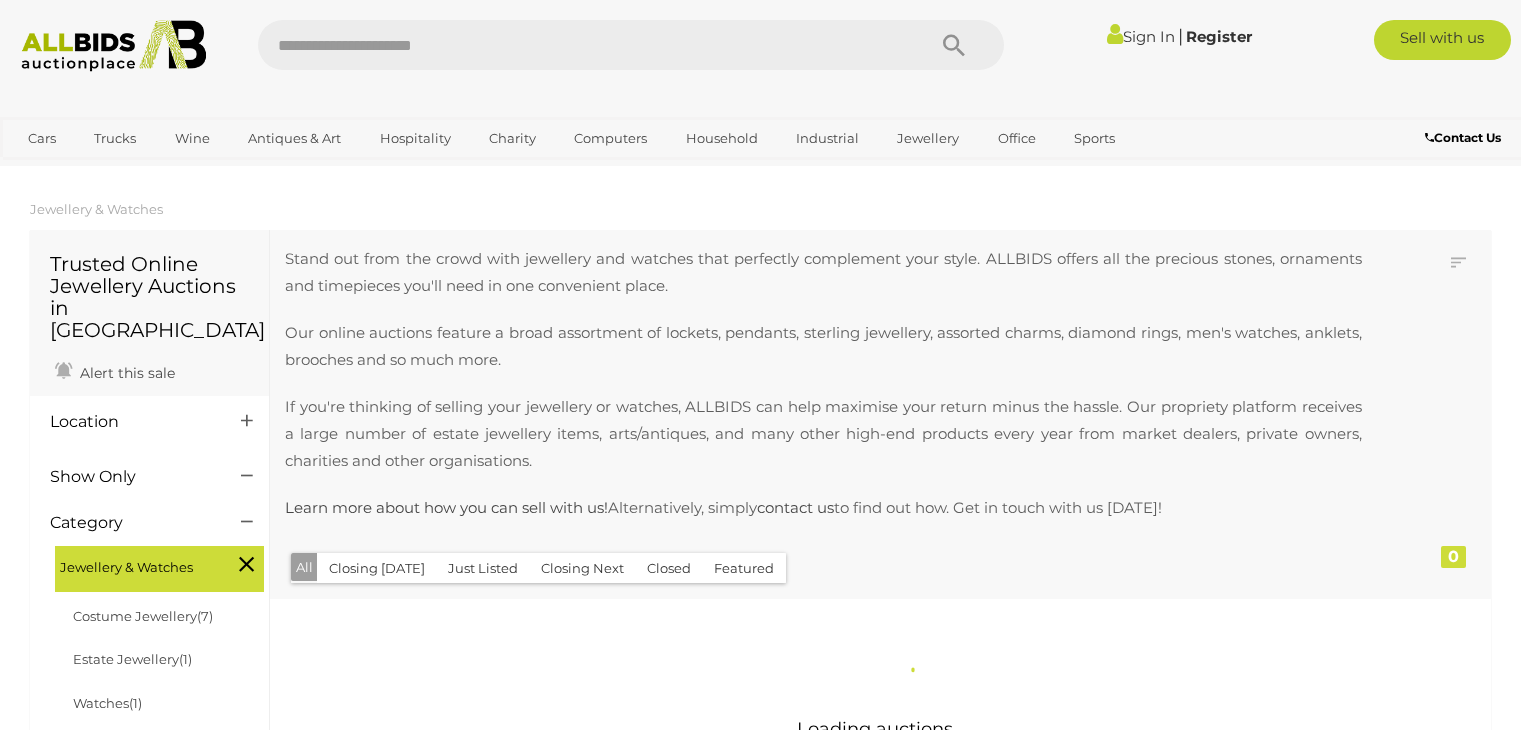 scroll, scrollTop: 0, scrollLeft: 0, axis: both 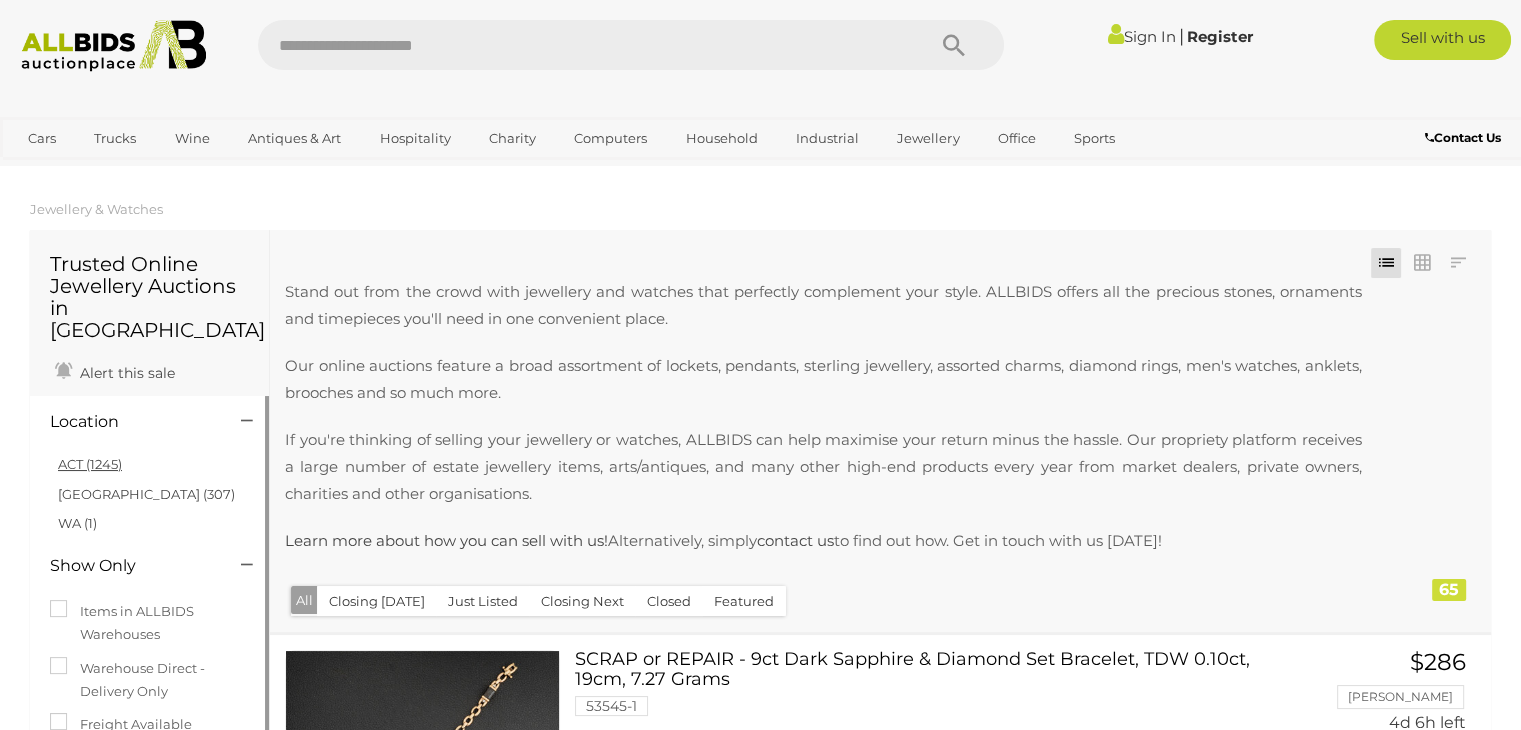 click on "ACT (1245)" at bounding box center [90, 464] 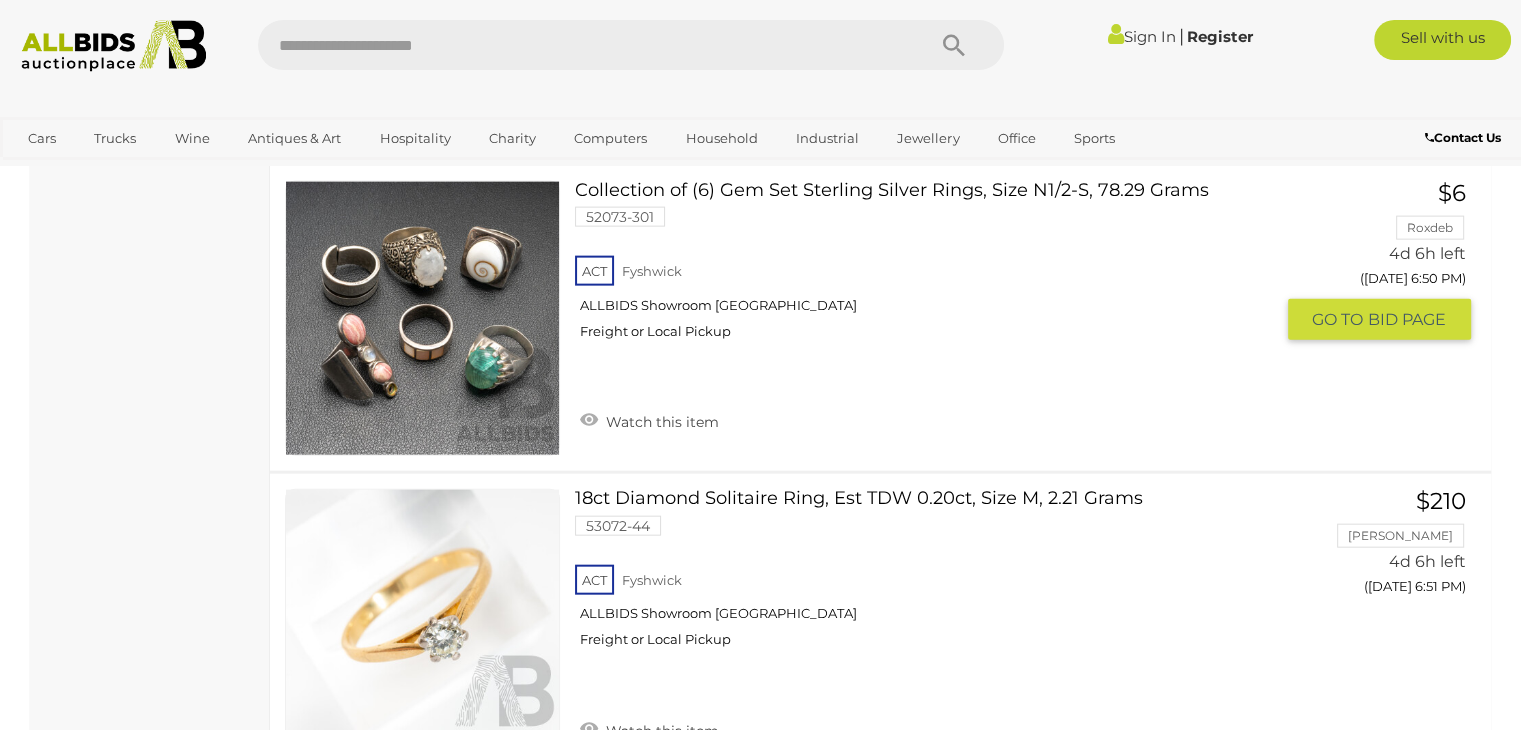 scroll, scrollTop: 4666, scrollLeft: 0, axis: vertical 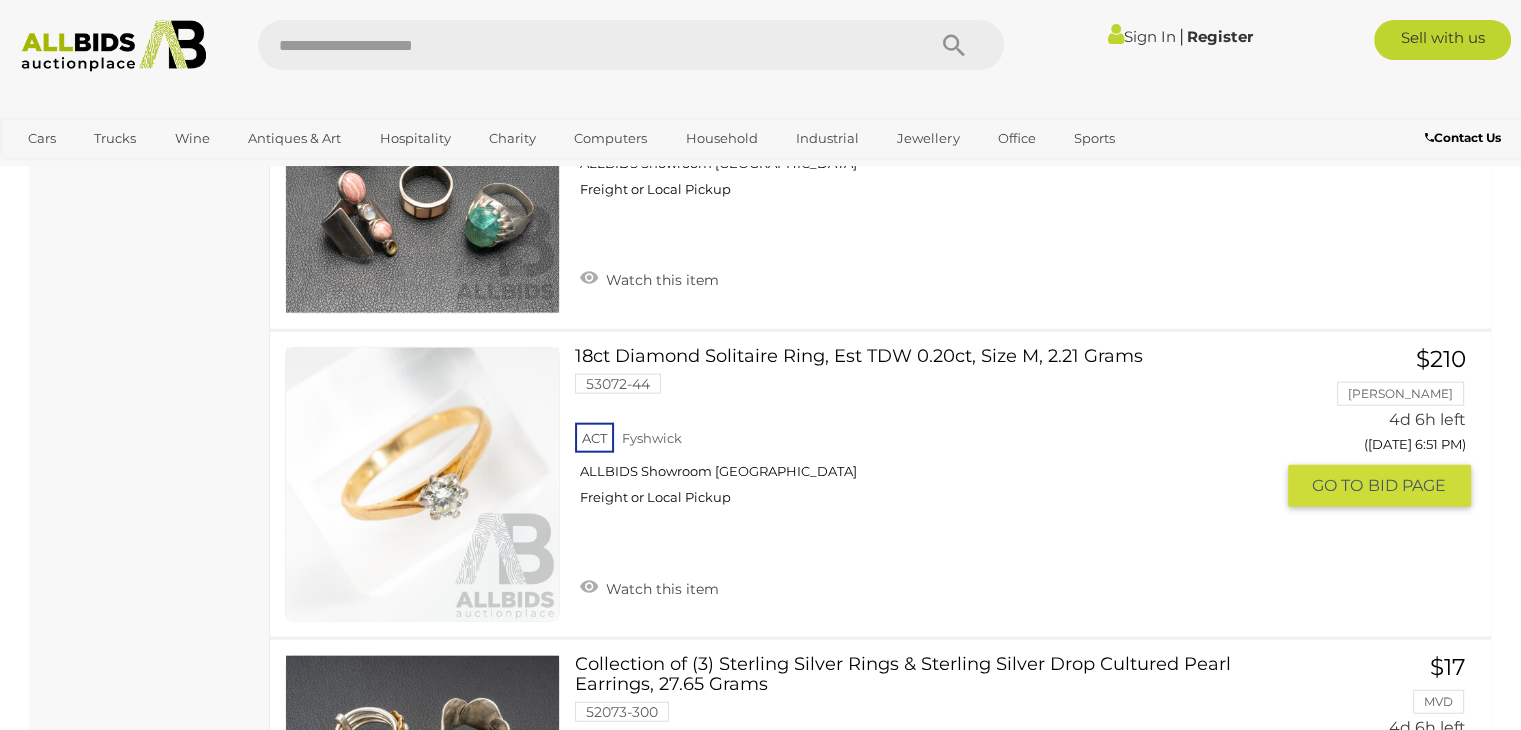 click on "$210
Ayhan
4d 6h left
(Tuesday 6:51 PM) GO TO  BID PAGE" at bounding box center (1387, 428) 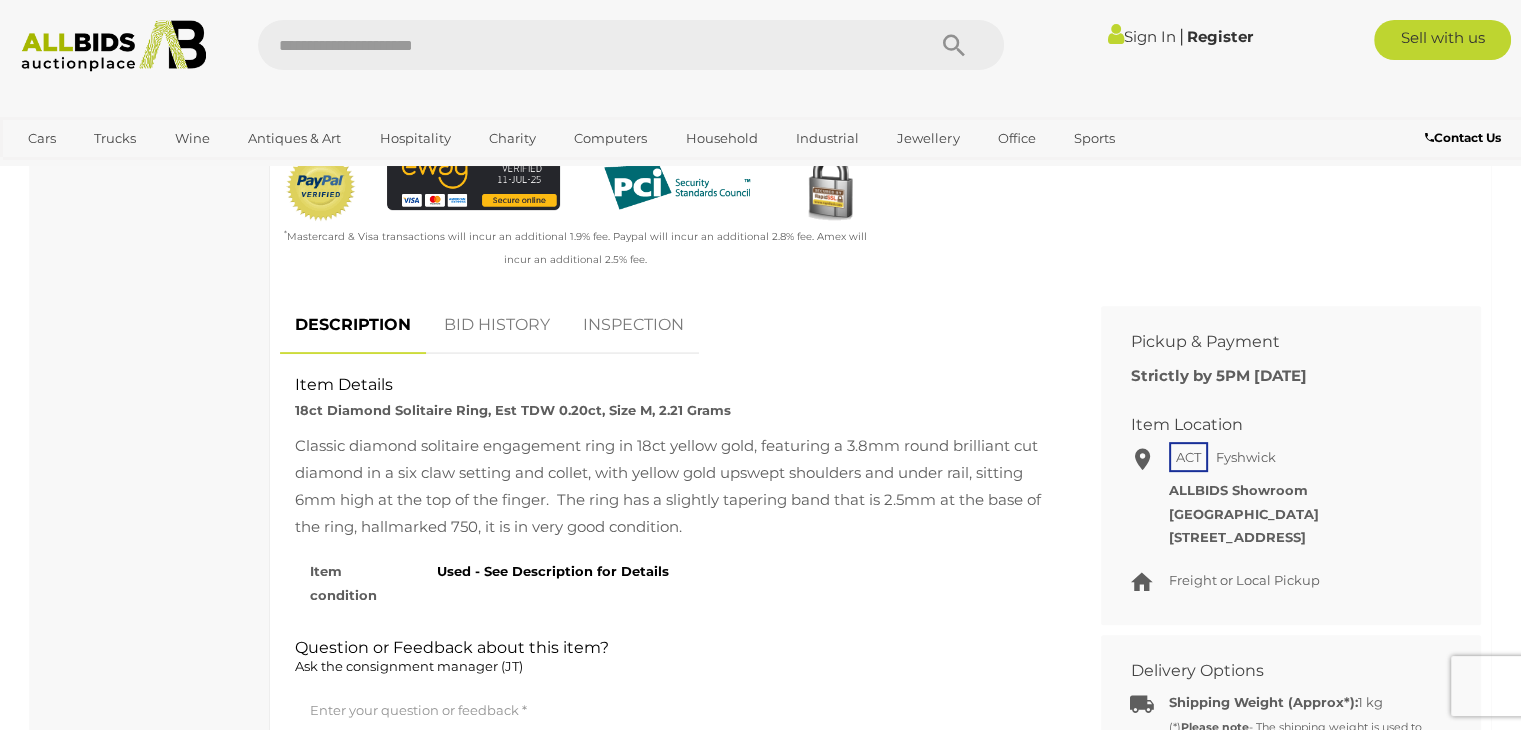 scroll, scrollTop: 666, scrollLeft: 0, axis: vertical 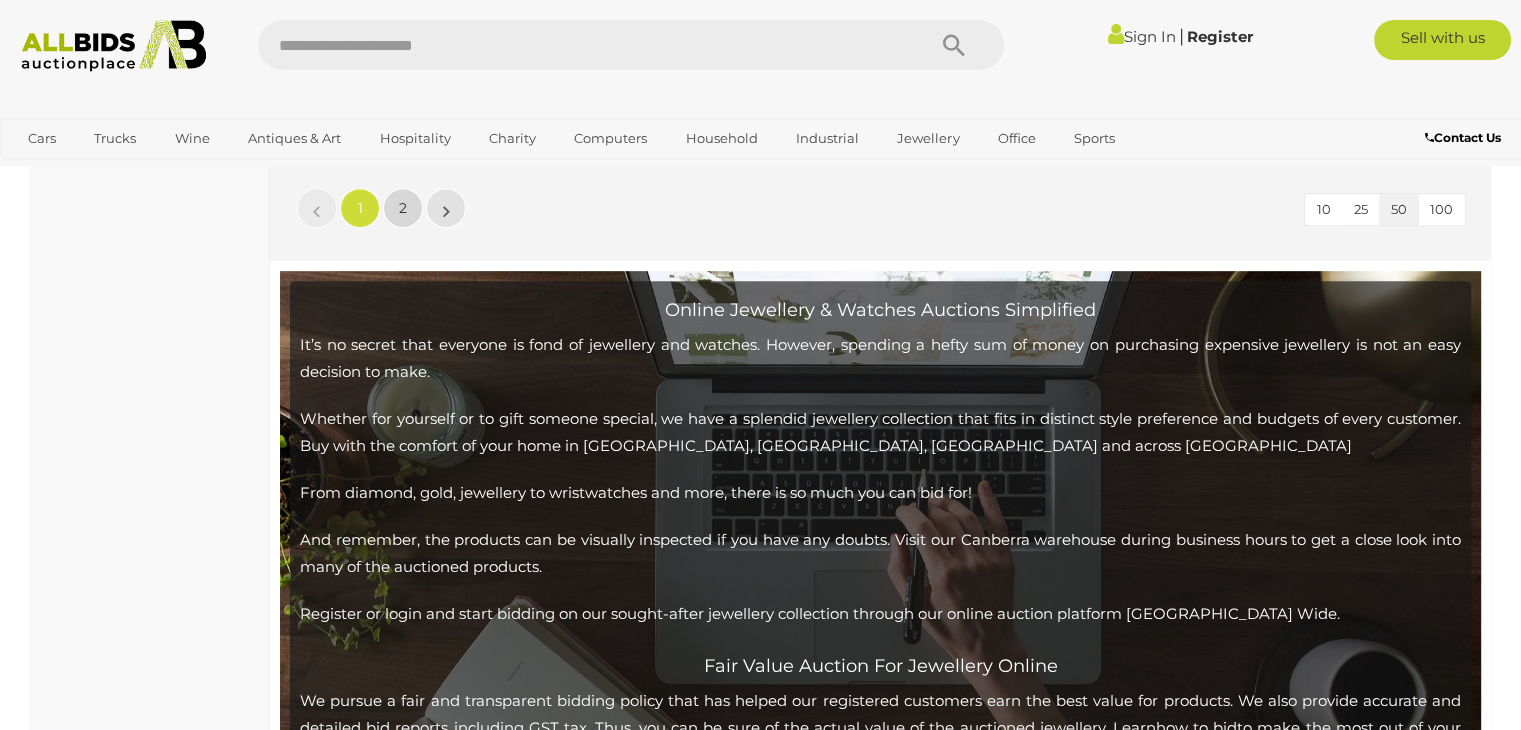 click on "2" at bounding box center (403, 208) 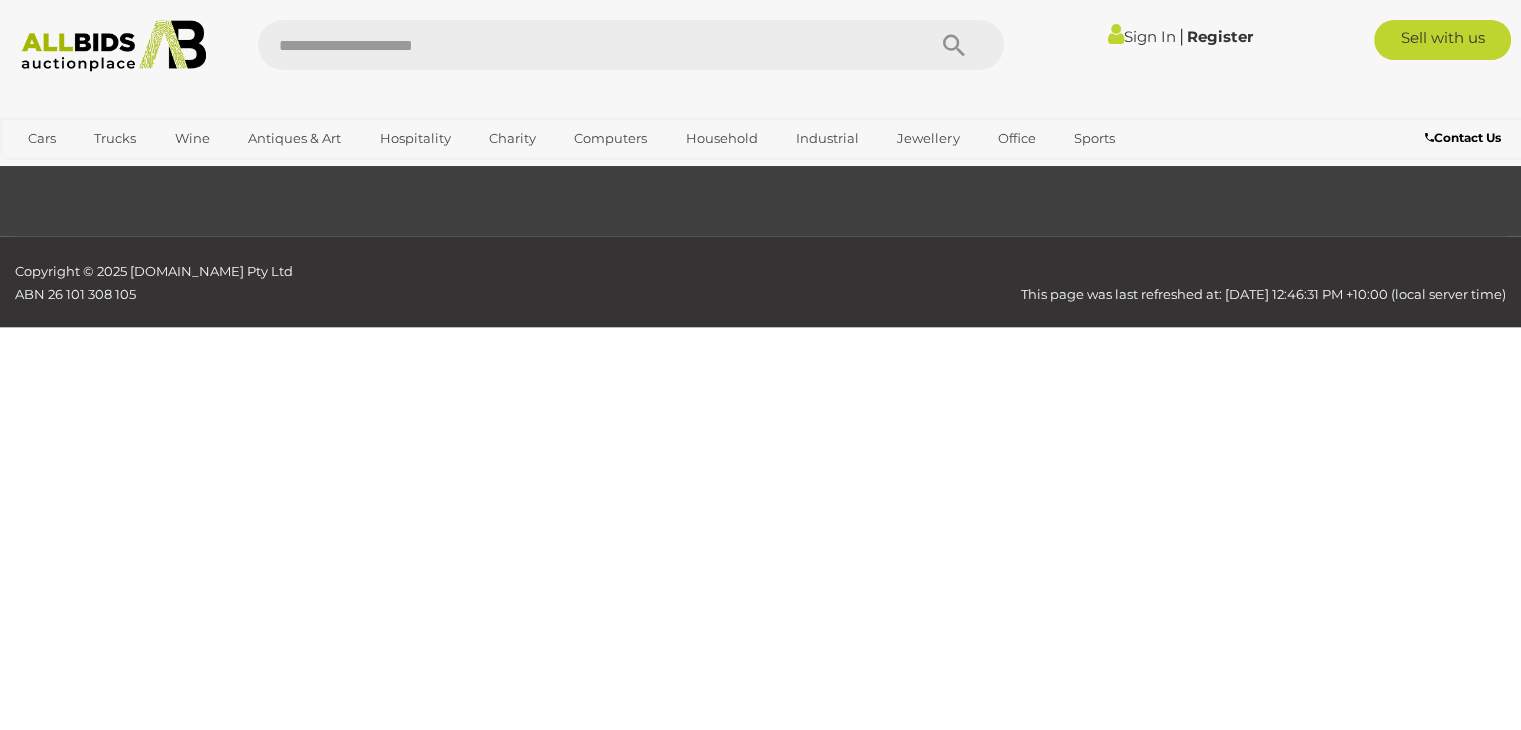 scroll, scrollTop: 432, scrollLeft: 0, axis: vertical 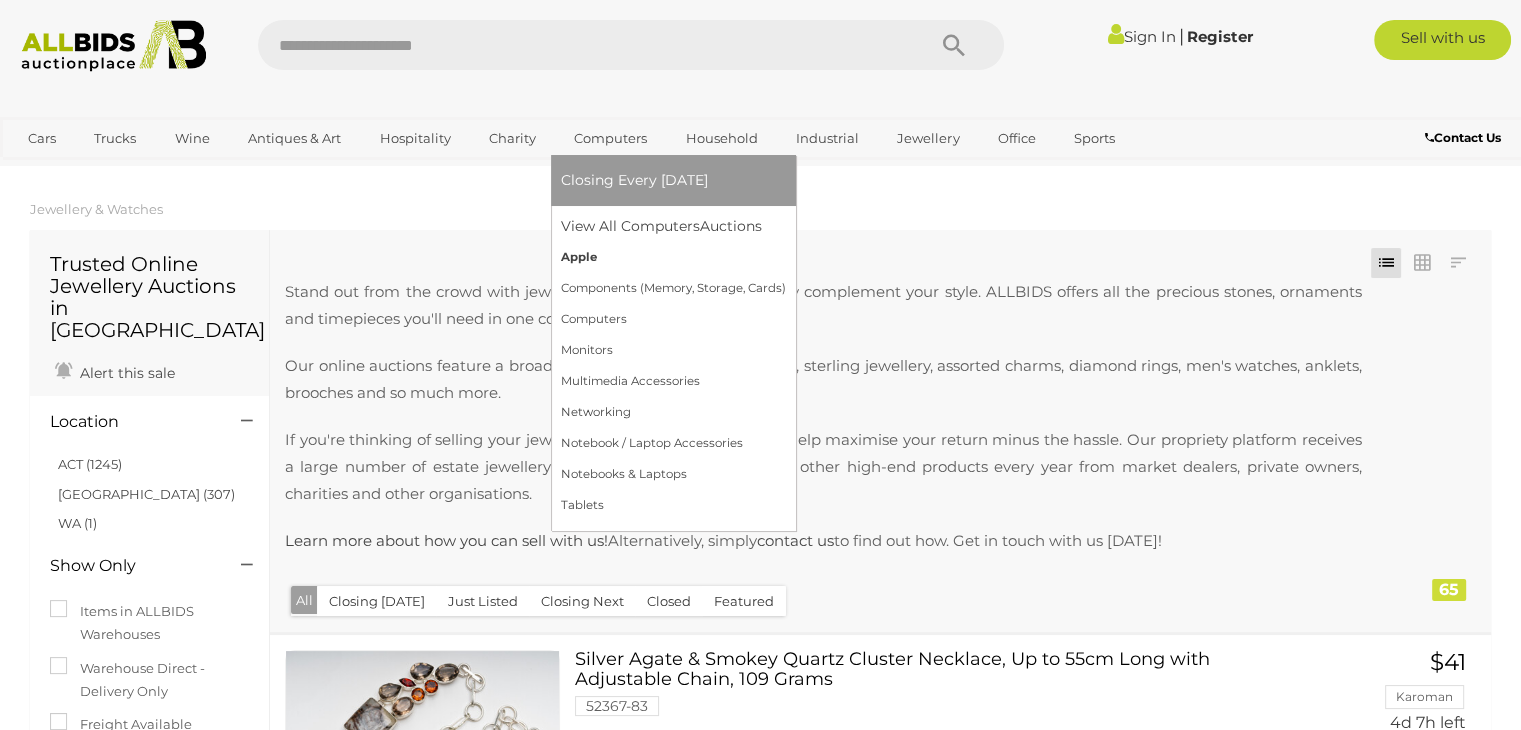 click on "Apple" at bounding box center (673, 257) 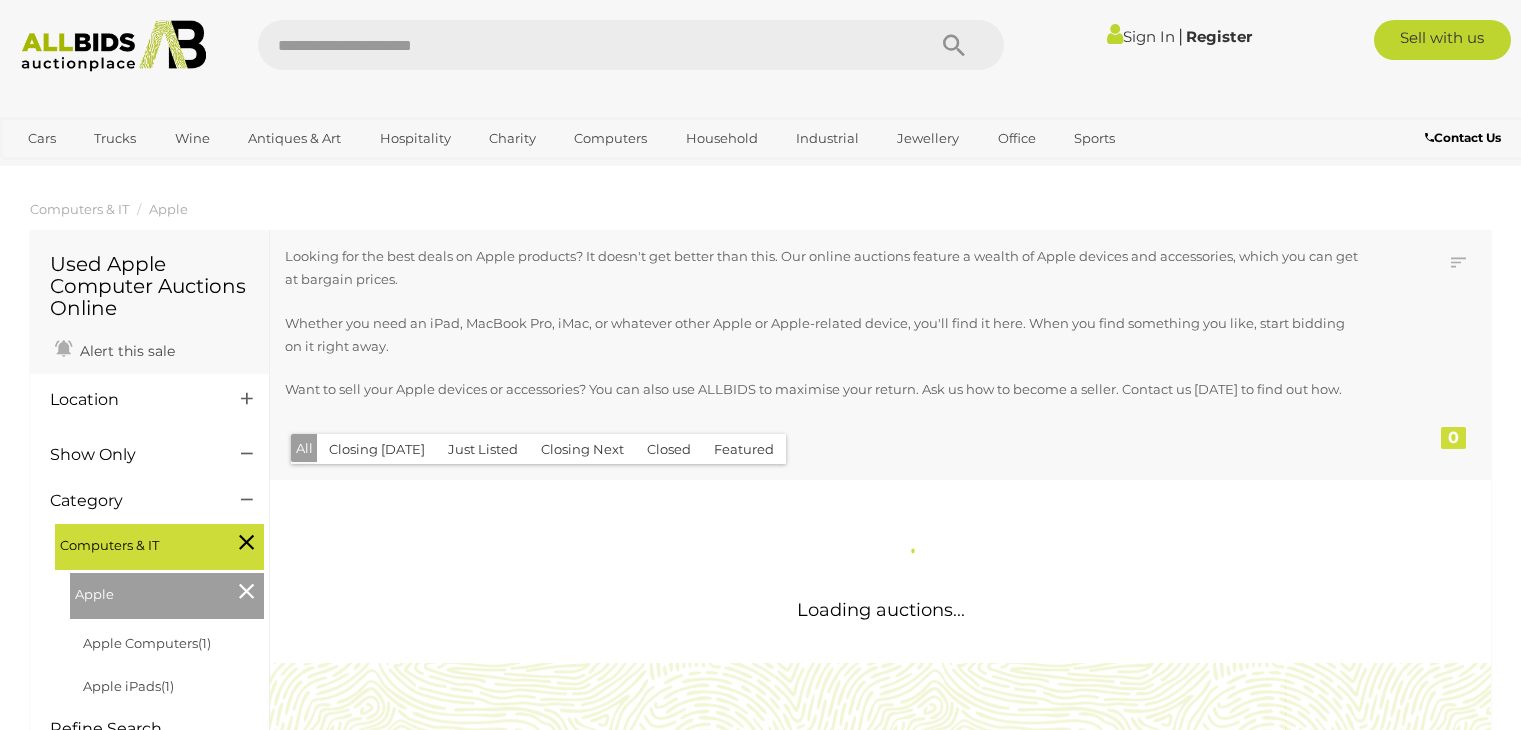 scroll, scrollTop: 0, scrollLeft: 0, axis: both 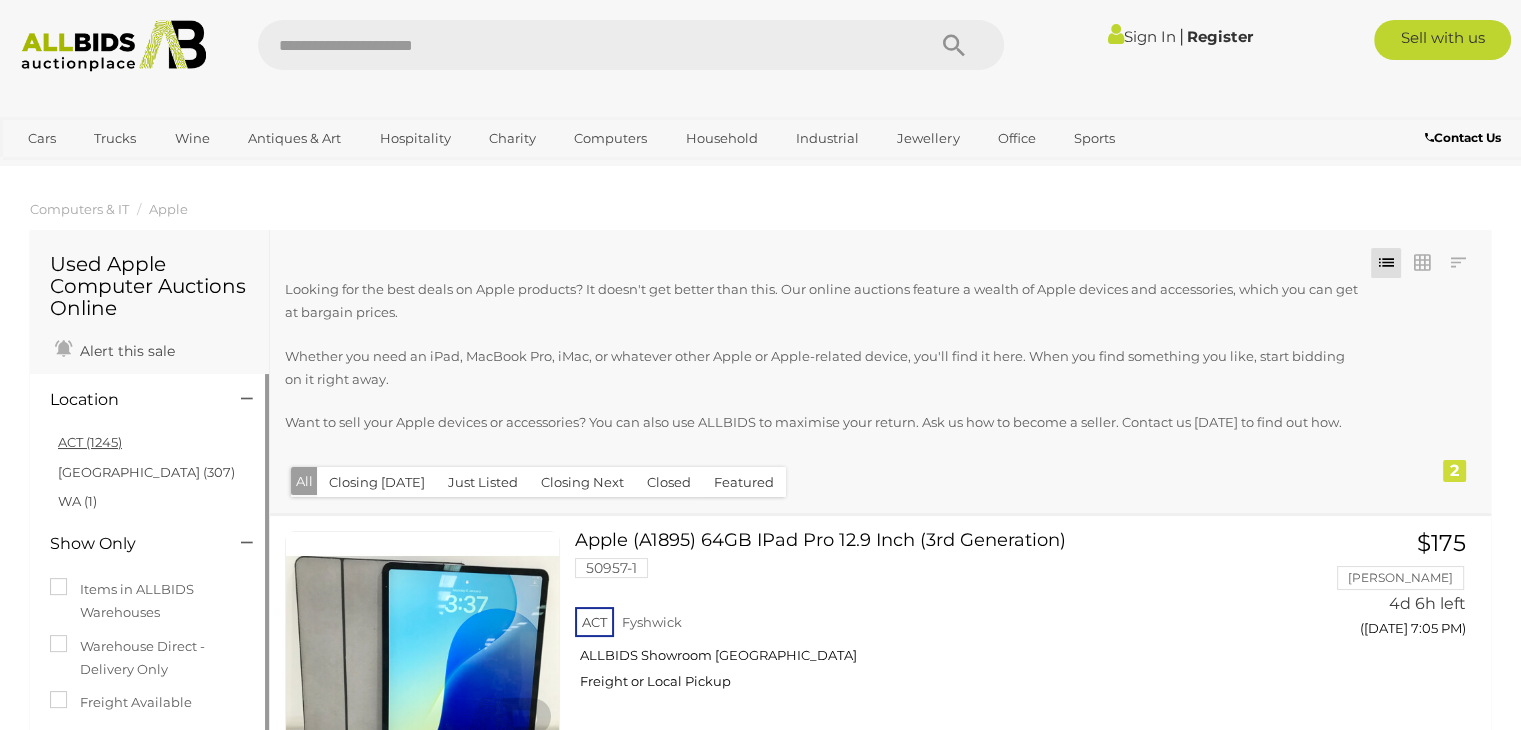 click on "ACT (1245)" at bounding box center (90, 442) 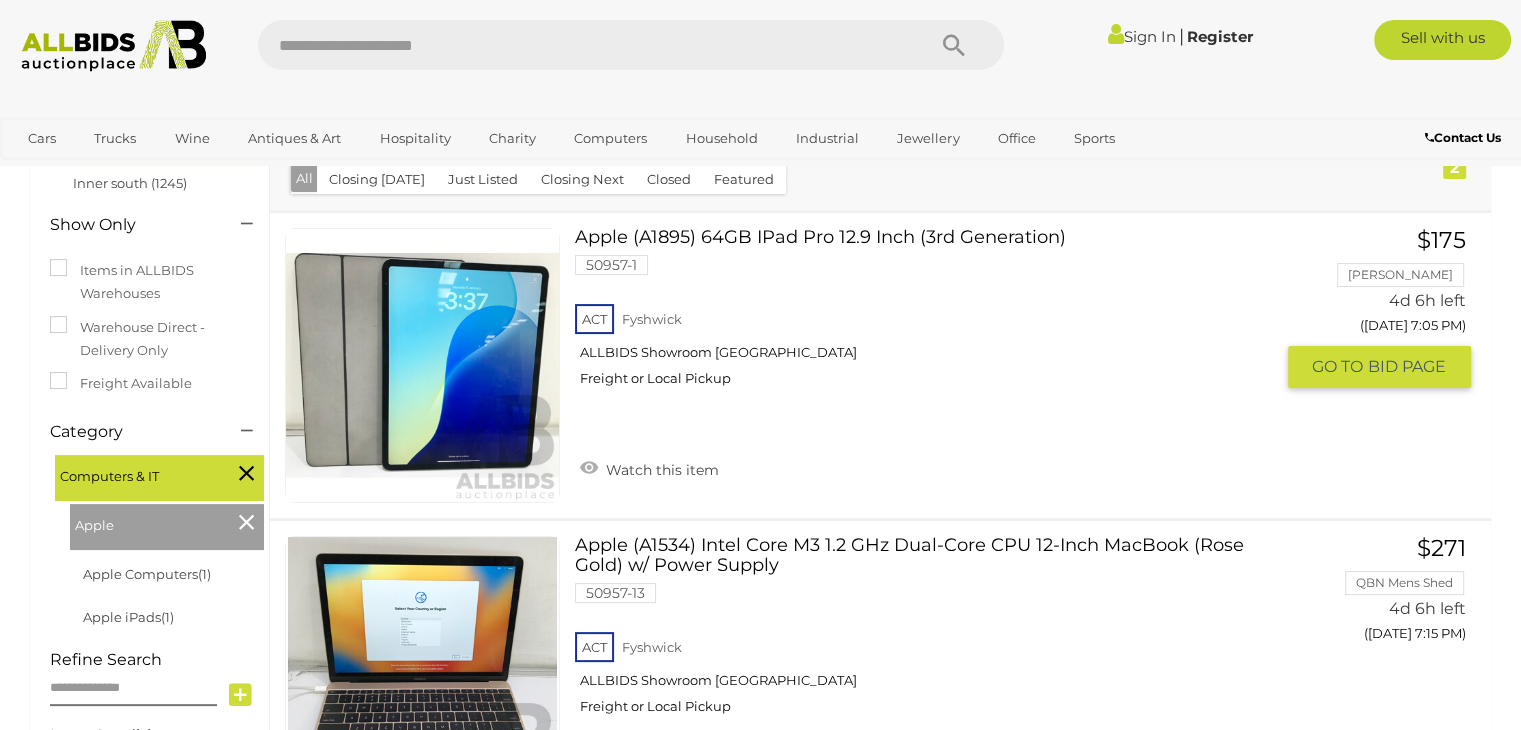 scroll, scrollTop: 266, scrollLeft: 0, axis: vertical 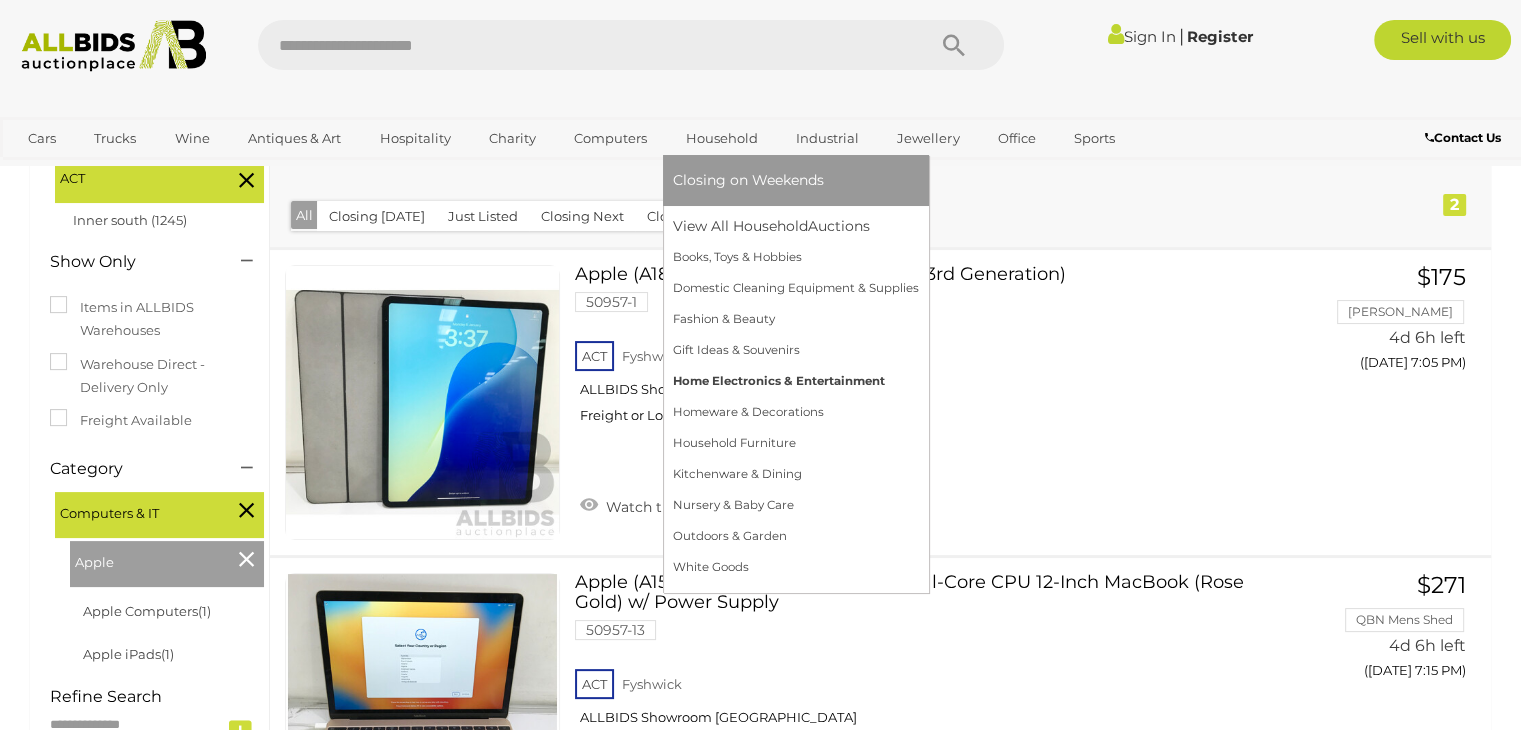 click on "Home Electronics & Entertainment" at bounding box center (796, 381) 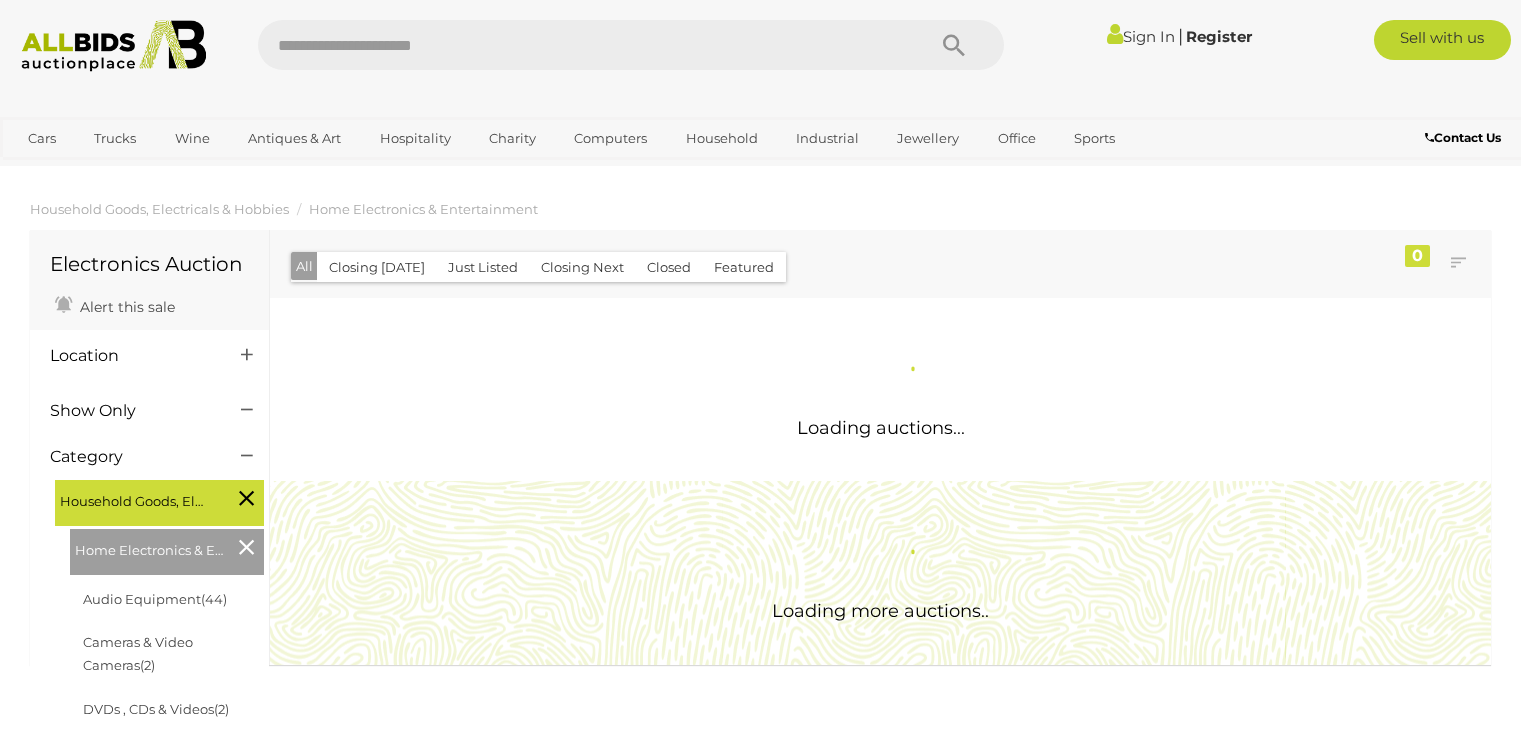 scroll, scrollTop: 0, scrollLeft: 0, axis: both 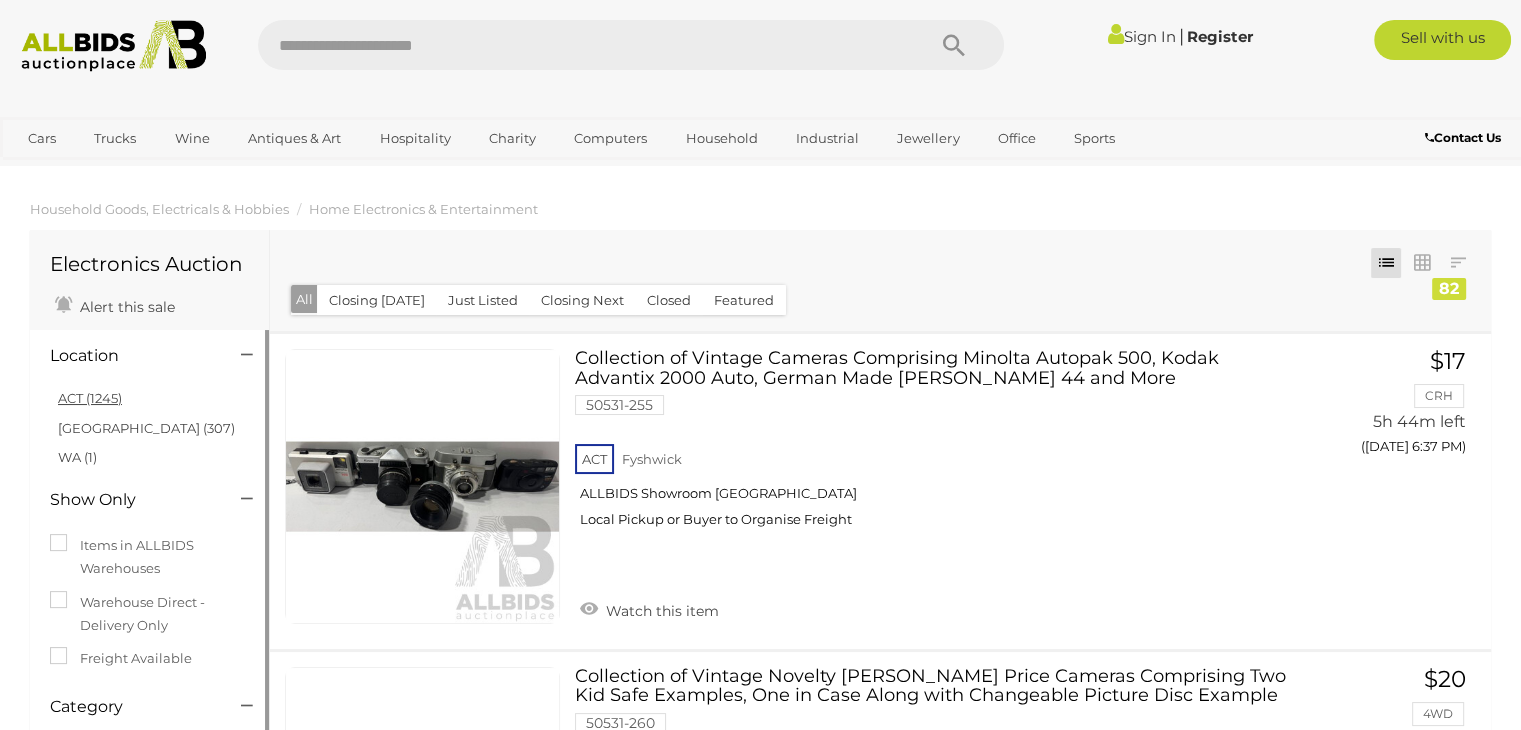 click on "ACT (1245)" at bounding box center [90, 398] 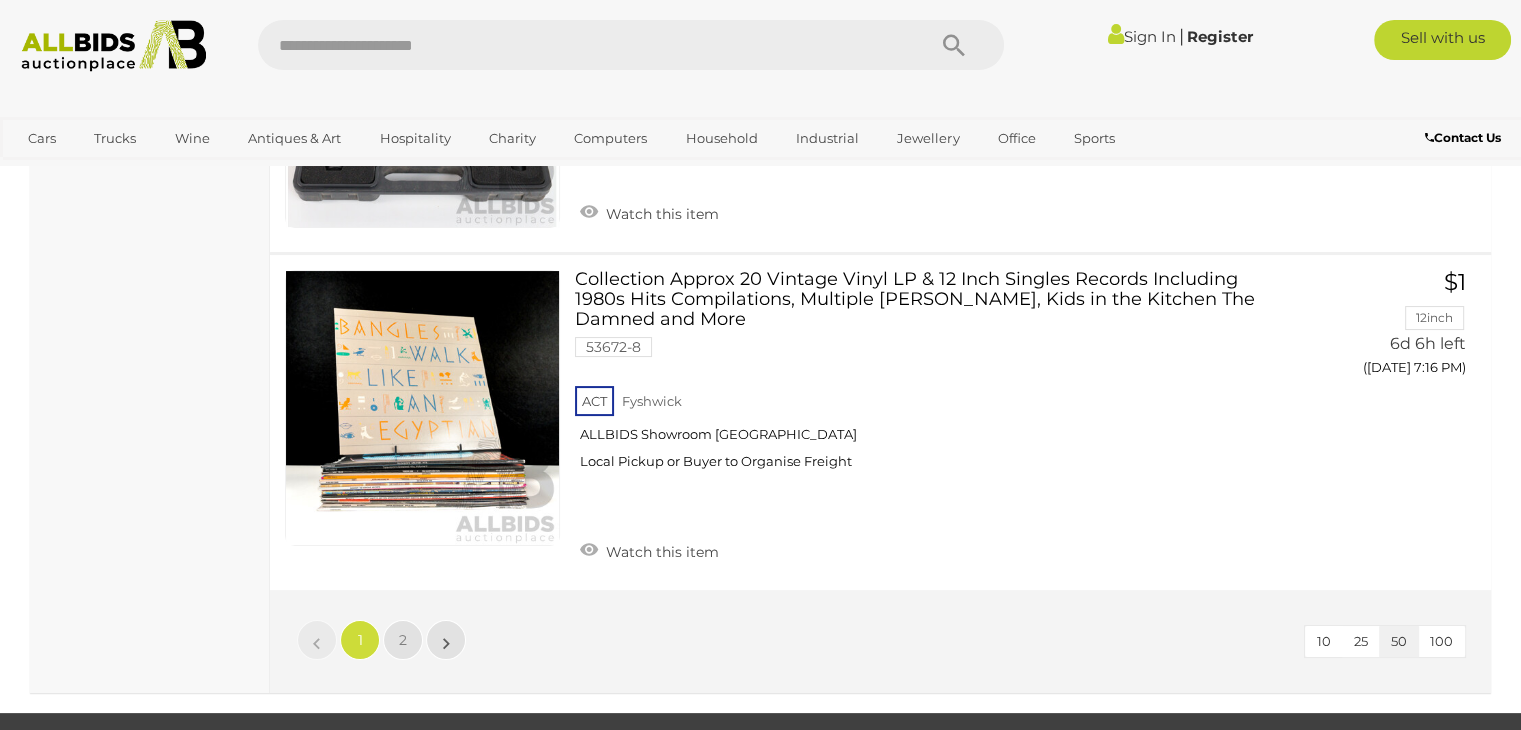 scroll, scrollTop: 15466, scrollLeft: 0, axis: vertical 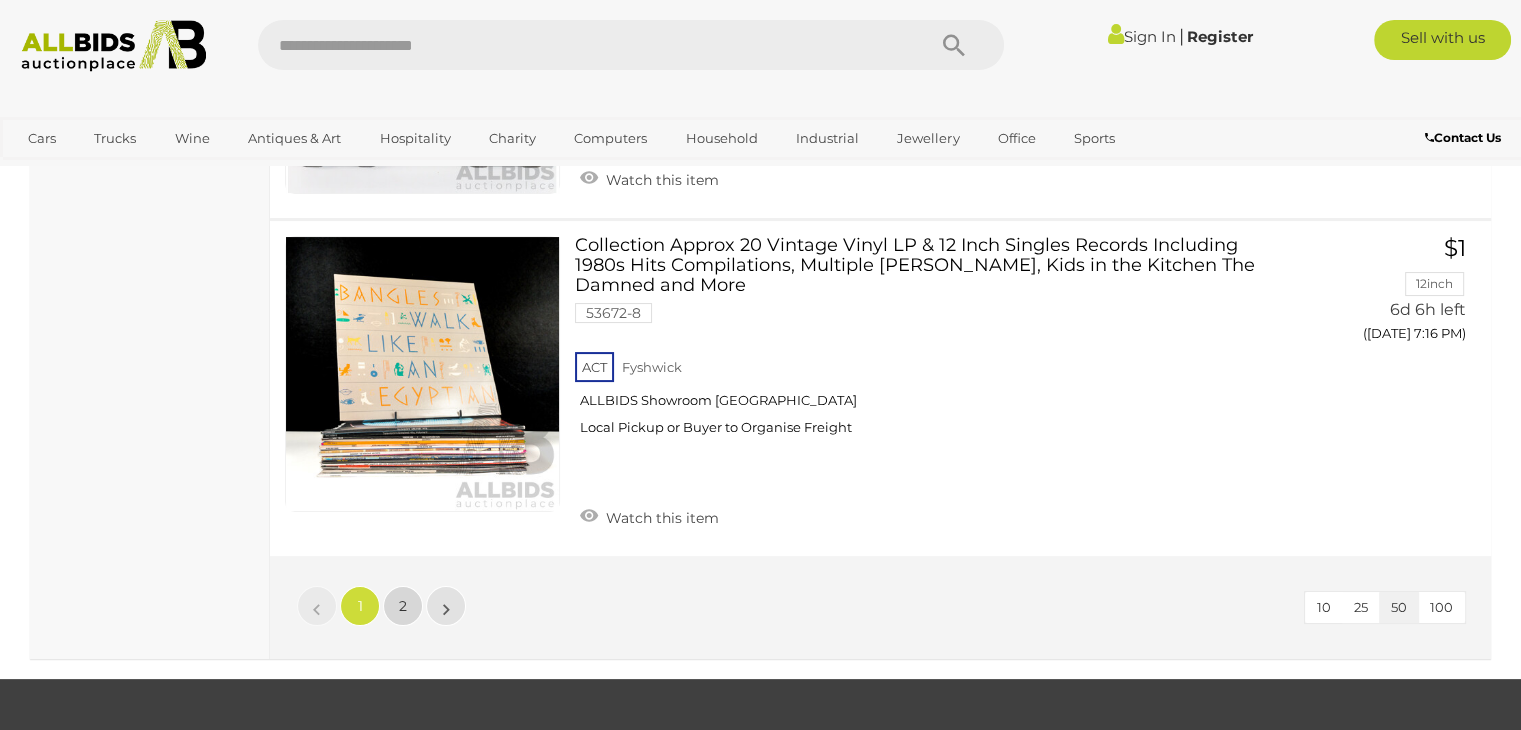 click on "2" at bounding box center [403, 606] 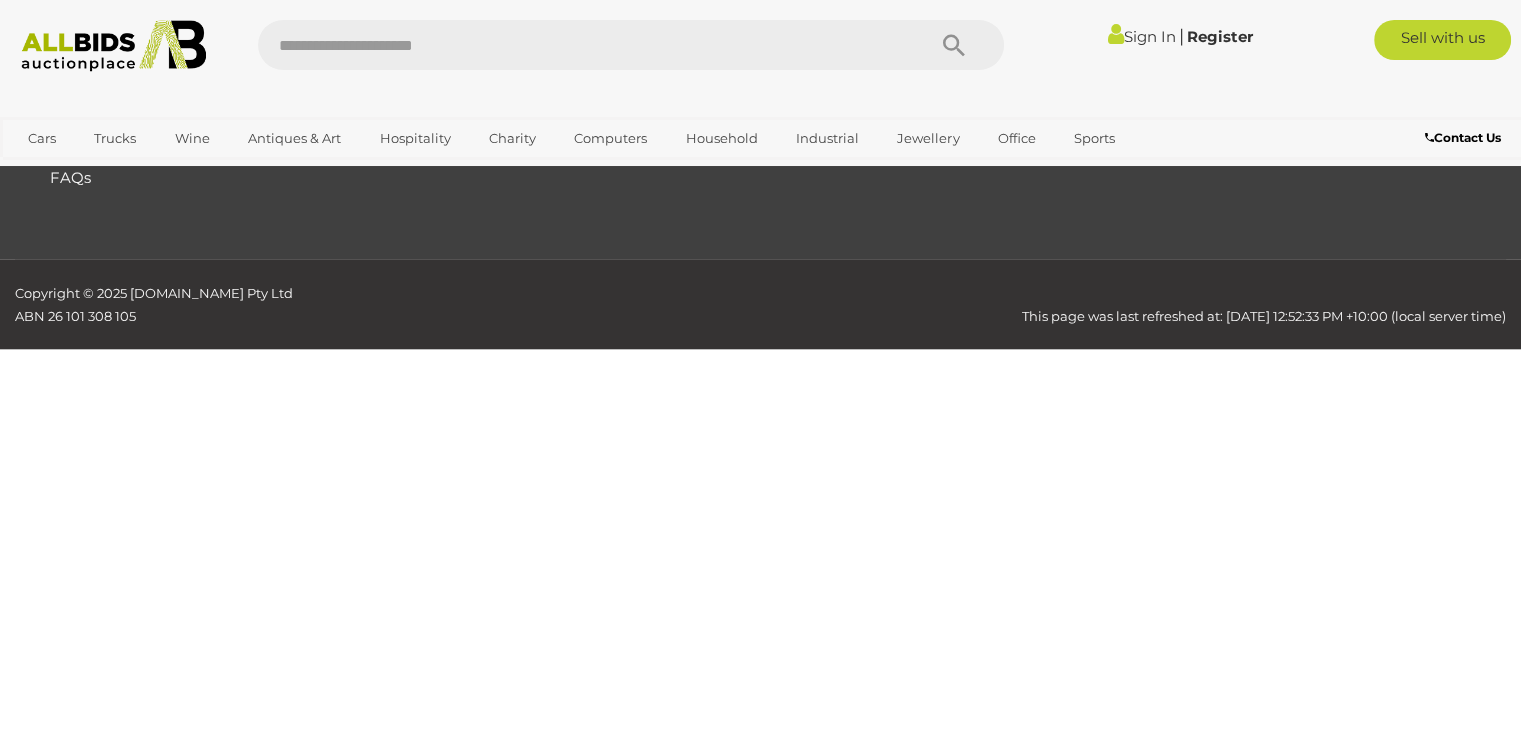 scroll, scrollTop: 131, scrollLeft: 0, axis: vertical 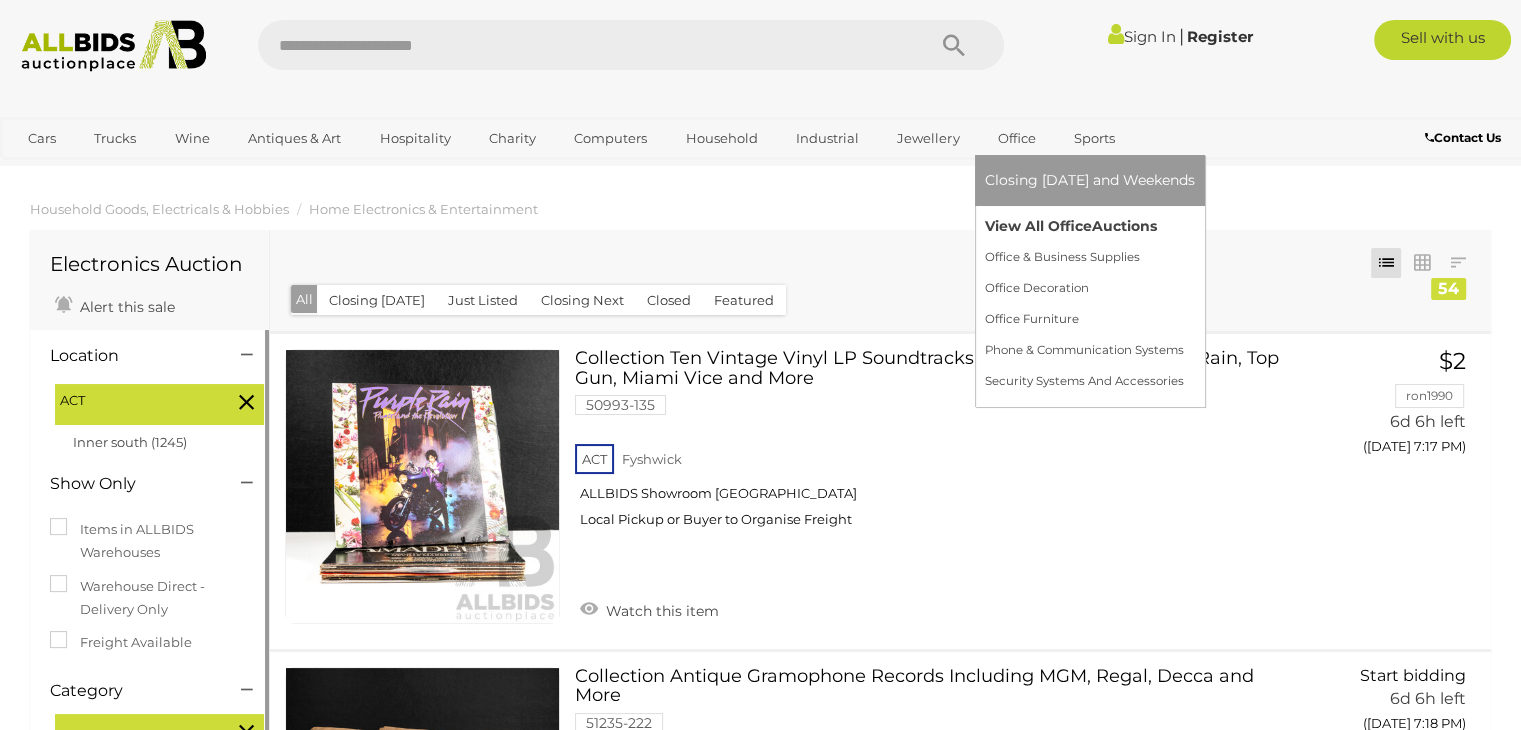 click on "View All Office  Auctions" at bounding box center (1090, 226) 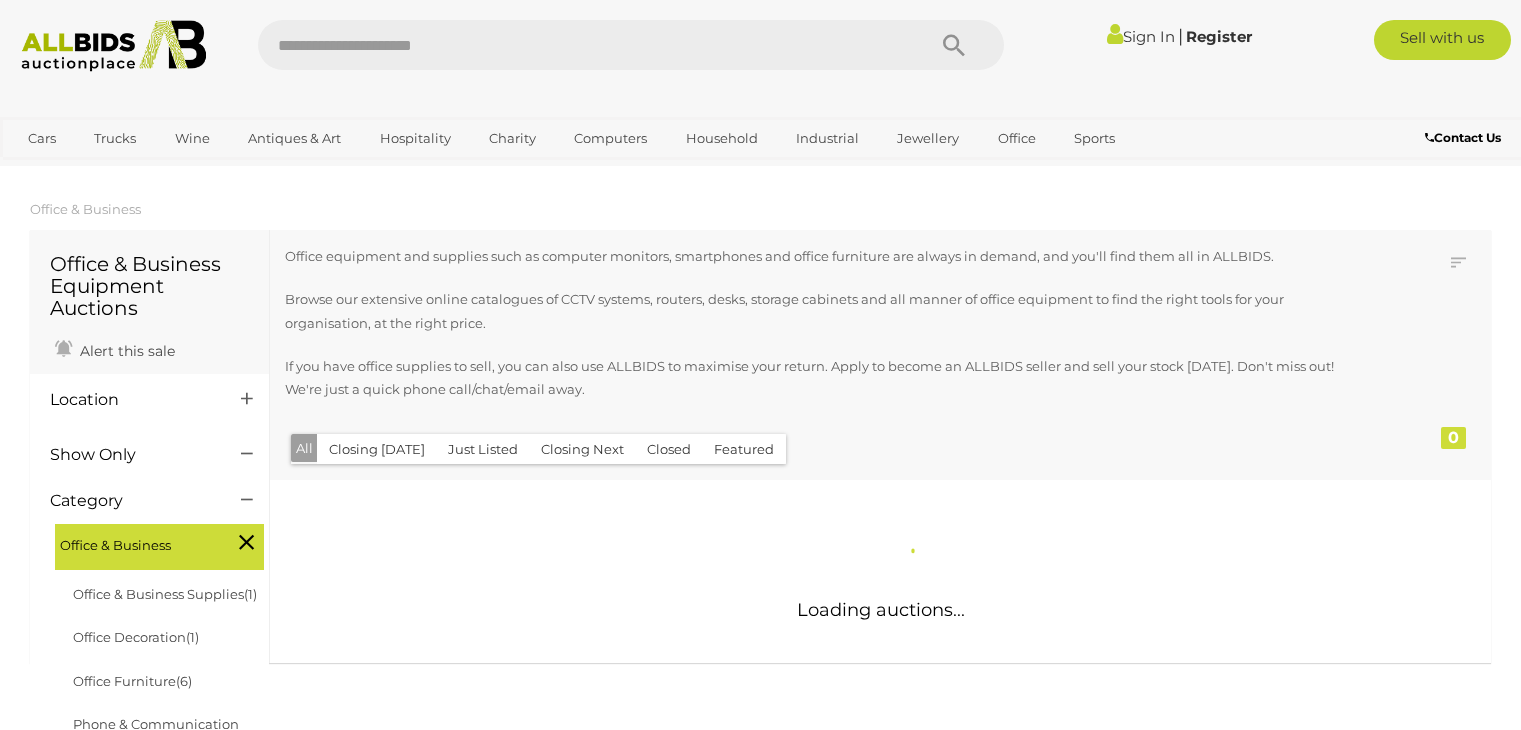 scroll, scrollTop: 0, scrollLeft: 0, axis: both 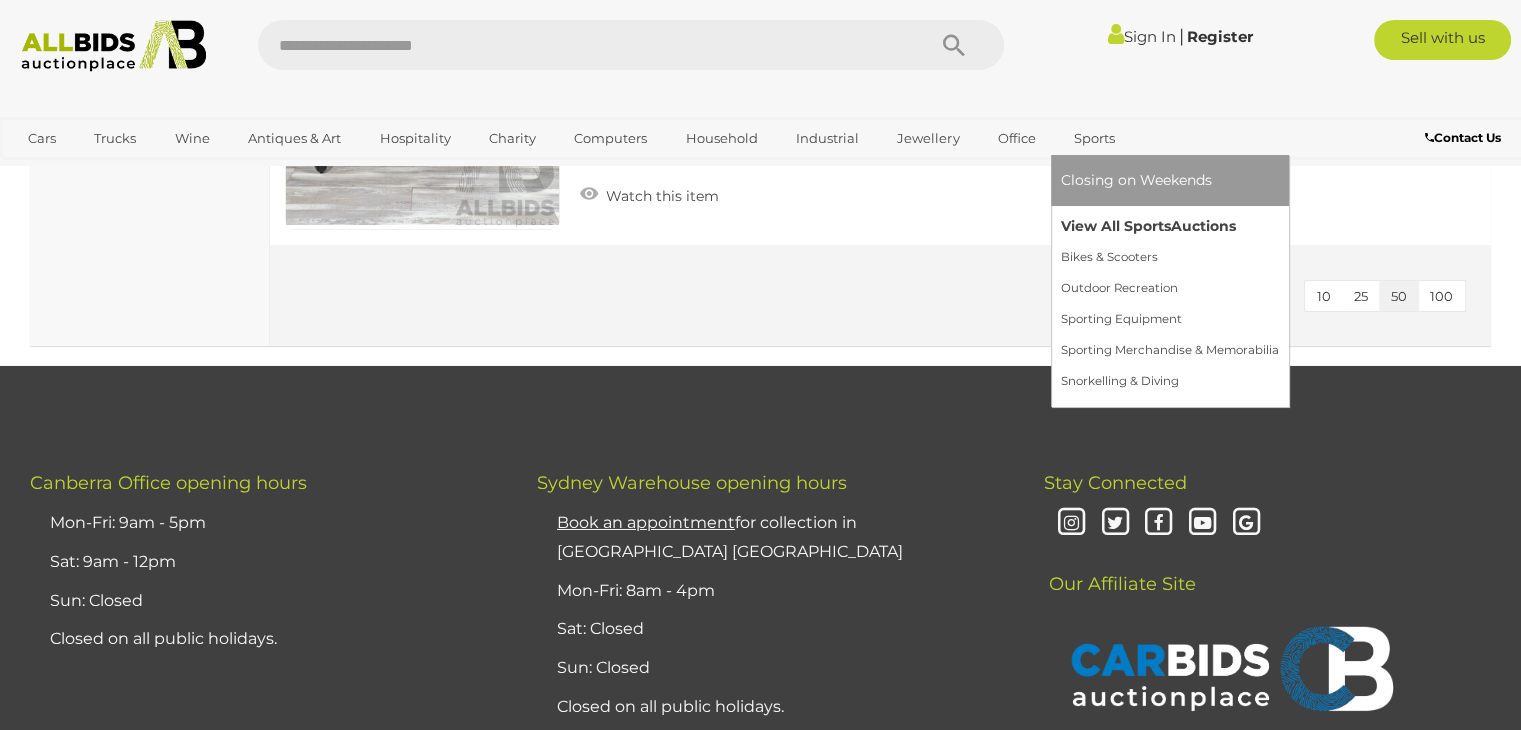 click on "View All Sports  Auctions" at bounding box center [1170, 226] 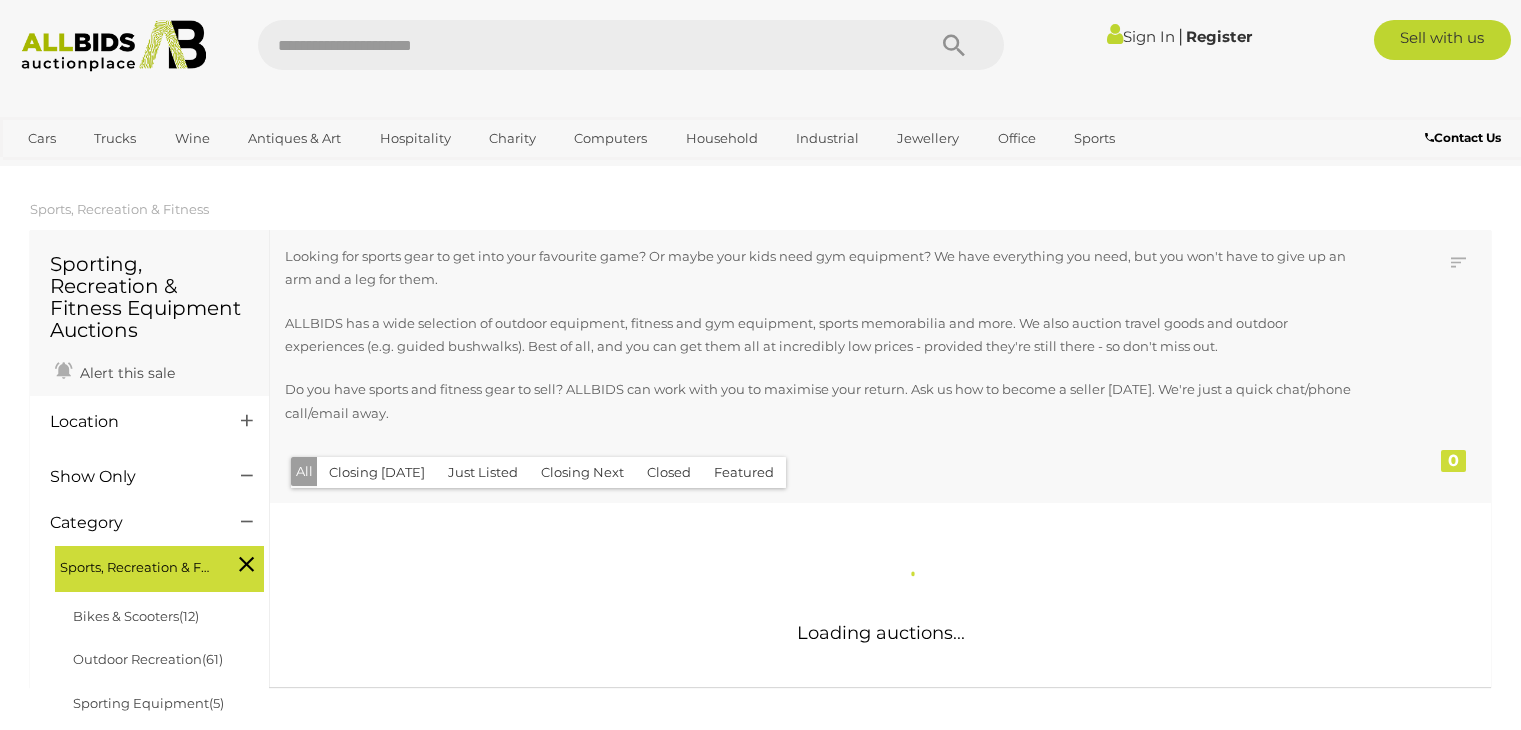 scroll, scrollTop: 0, scrollLeft: 0, axis: both 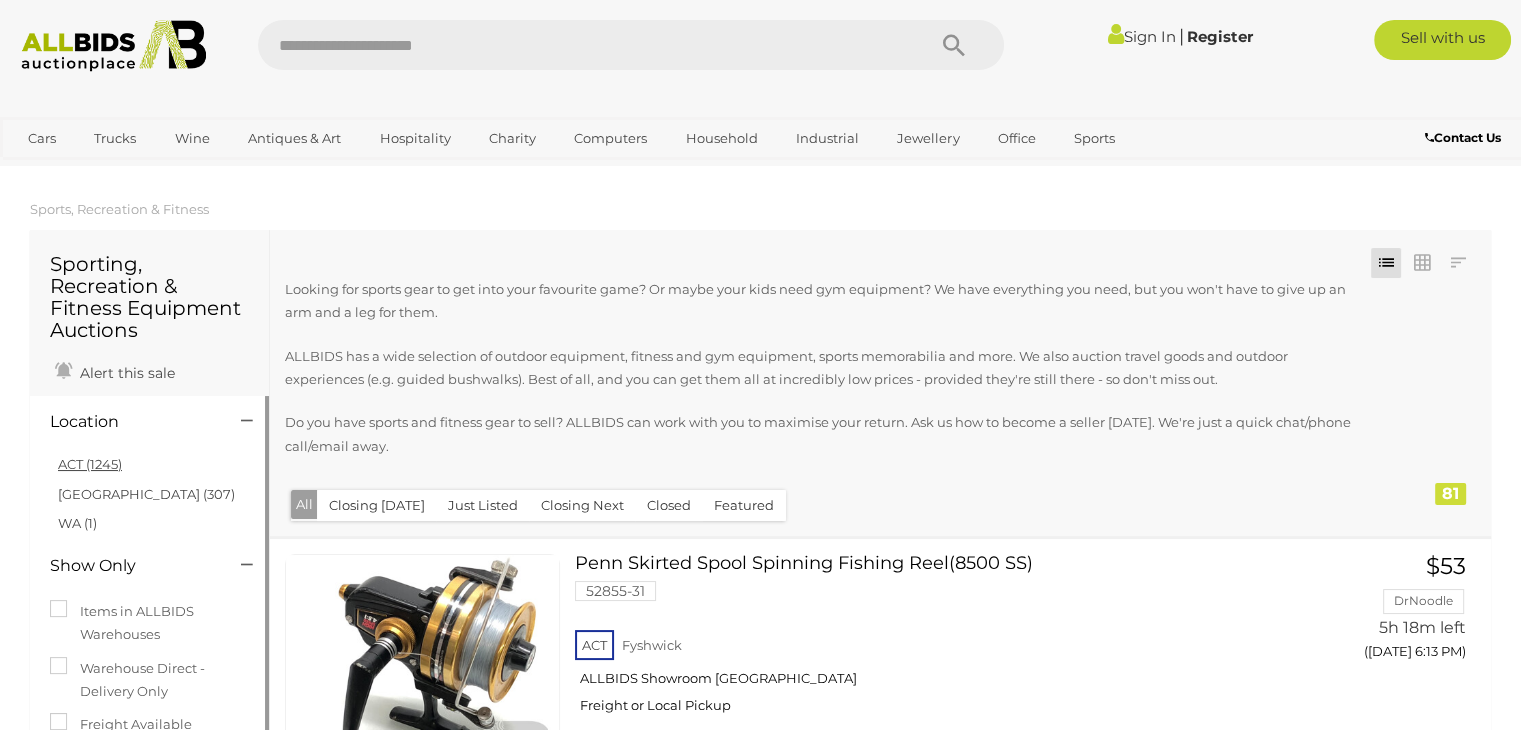 click on "ACT (1245)" at bounding box center [90, 464] 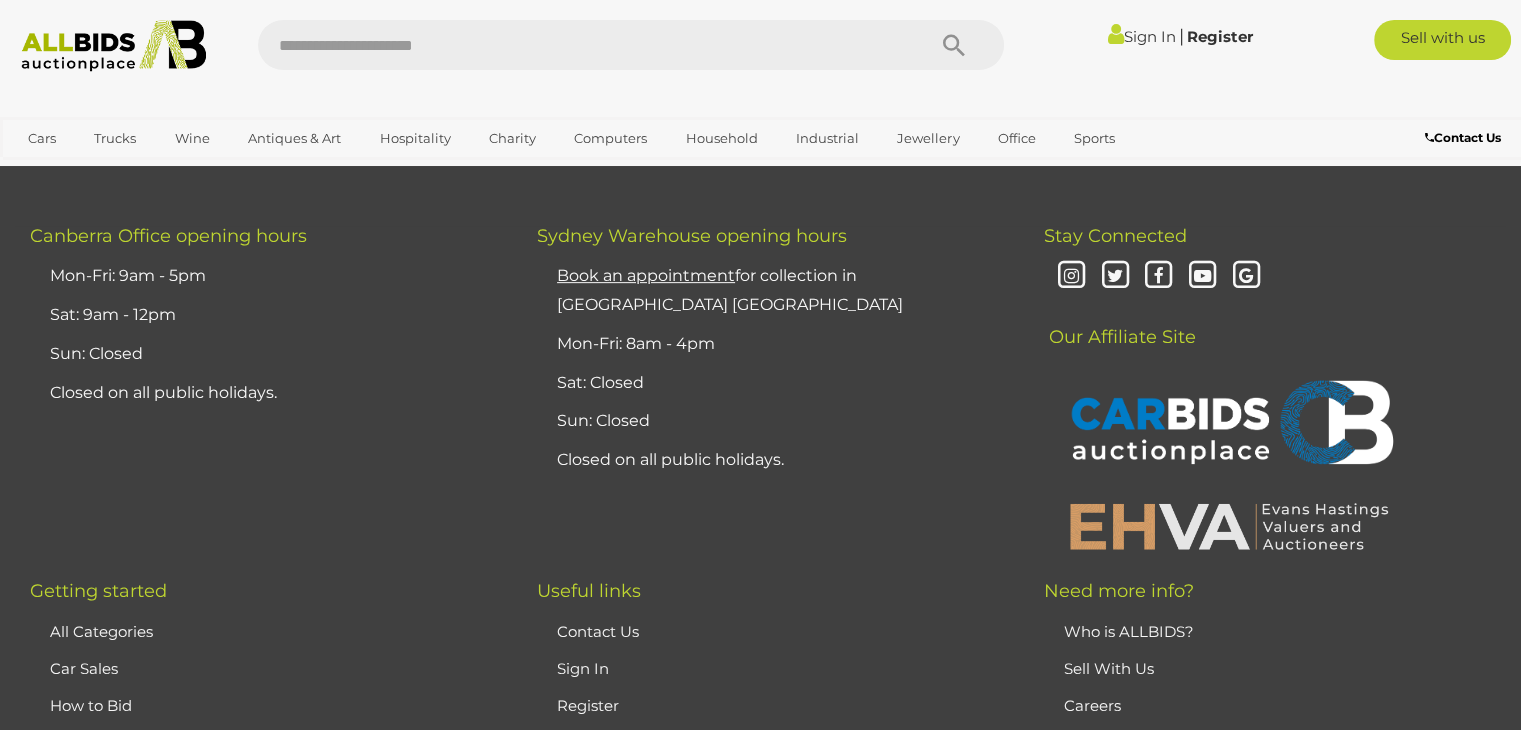 scroll, scrollTop: 15333, scrollLeft: 0, axis: vertical 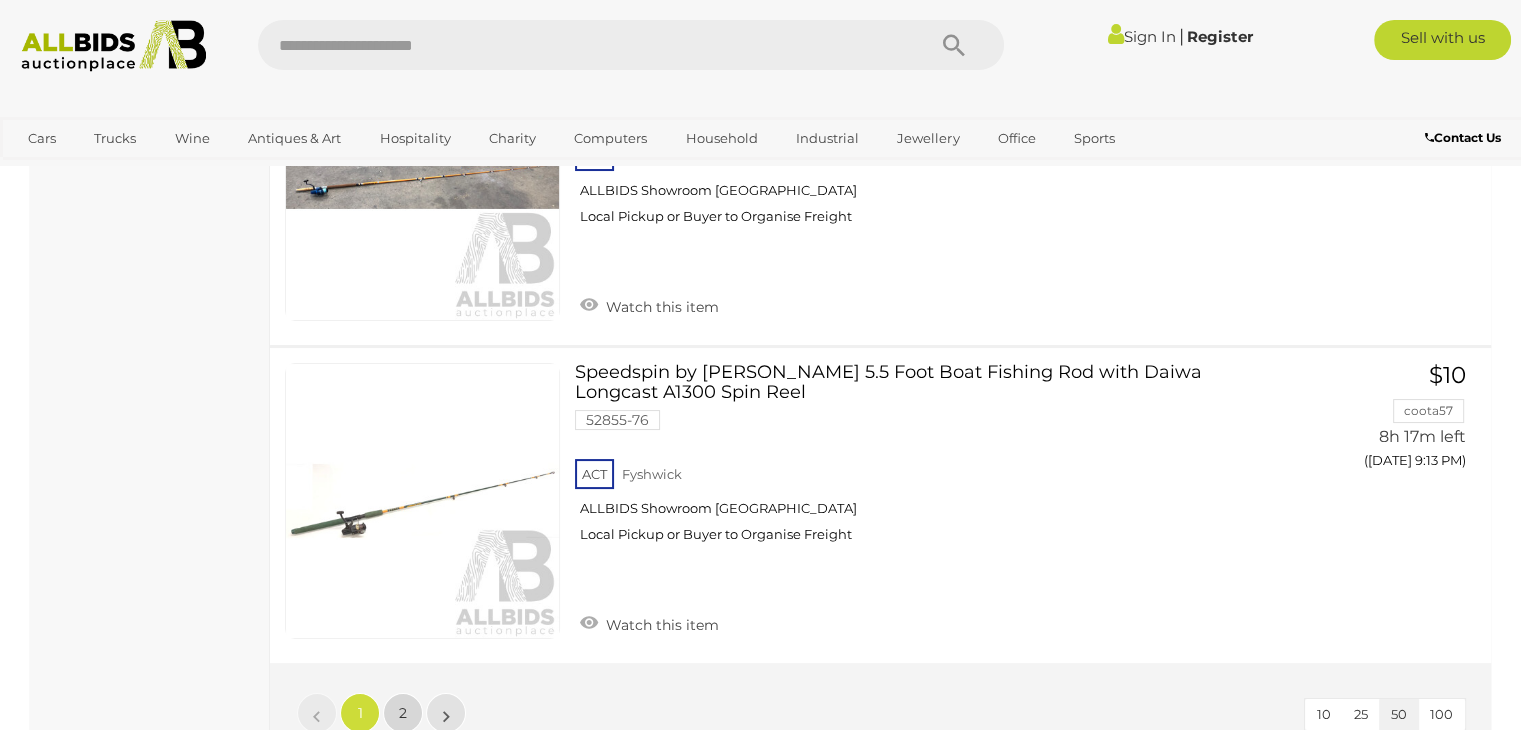 click on "2" at bounding box center (403, 713) 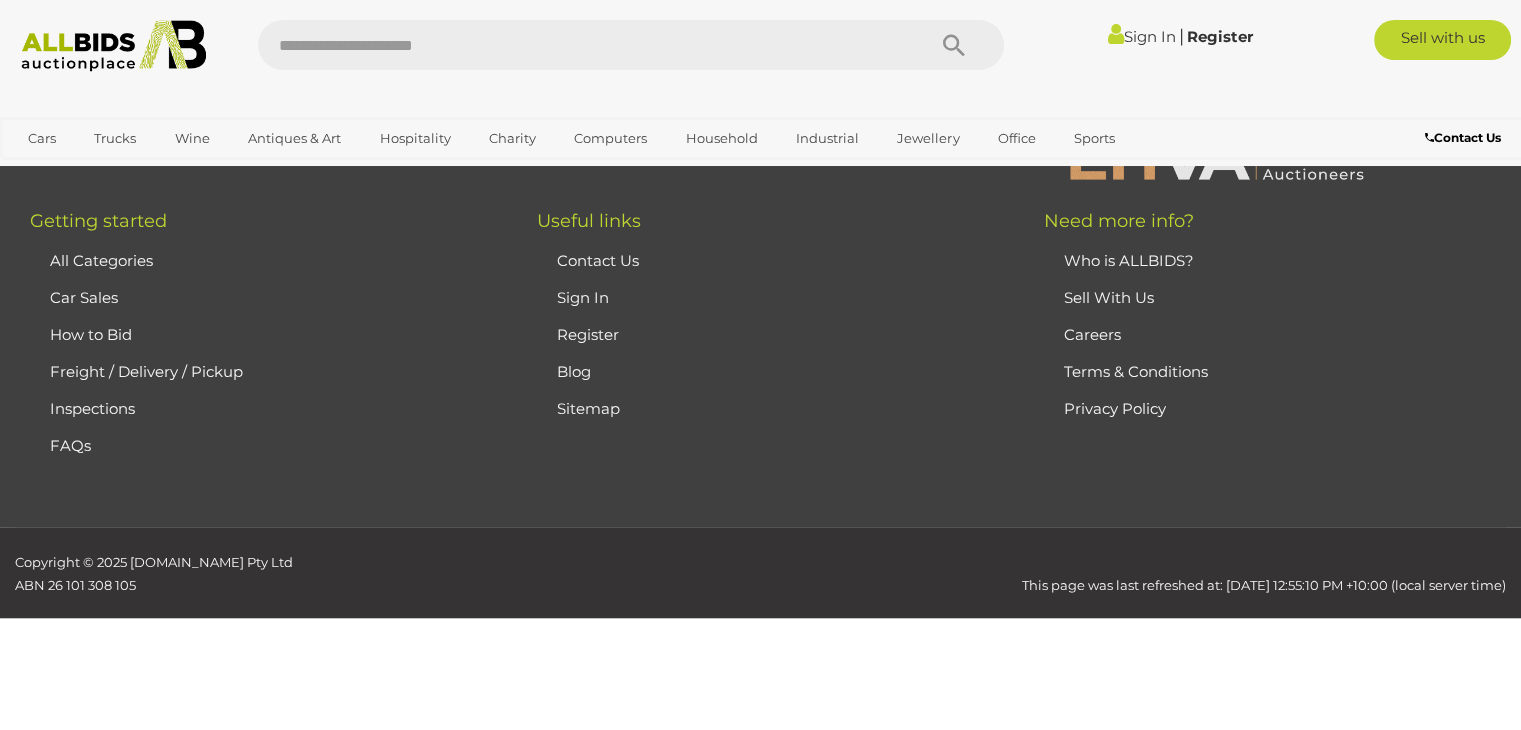 scroll, scrollTop: 336, scrollLeft: 0, axis: vertical 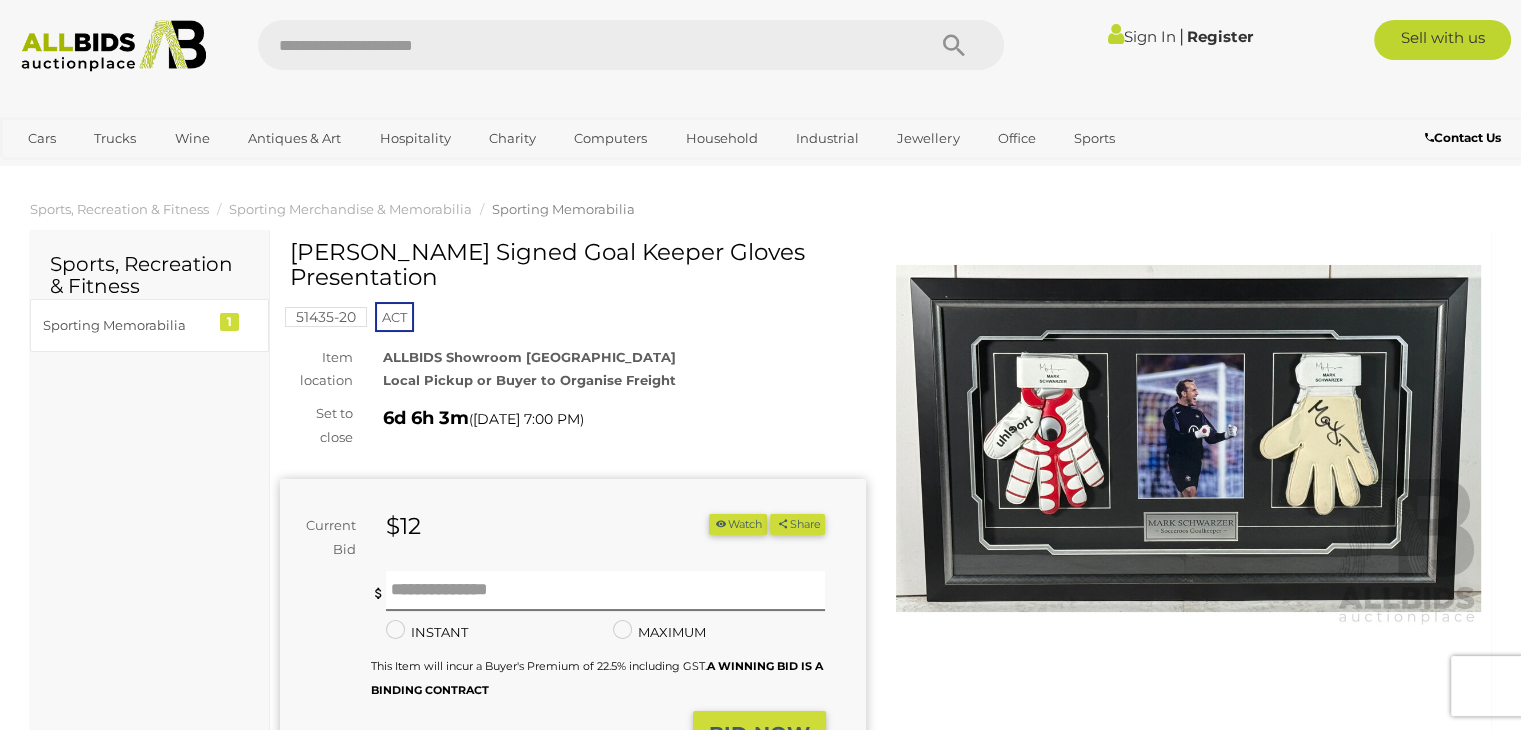 drag, startPoint x: 474, startPoint y: 256, endPoint x: 289, endPoint y: 254, distance: 185.0108 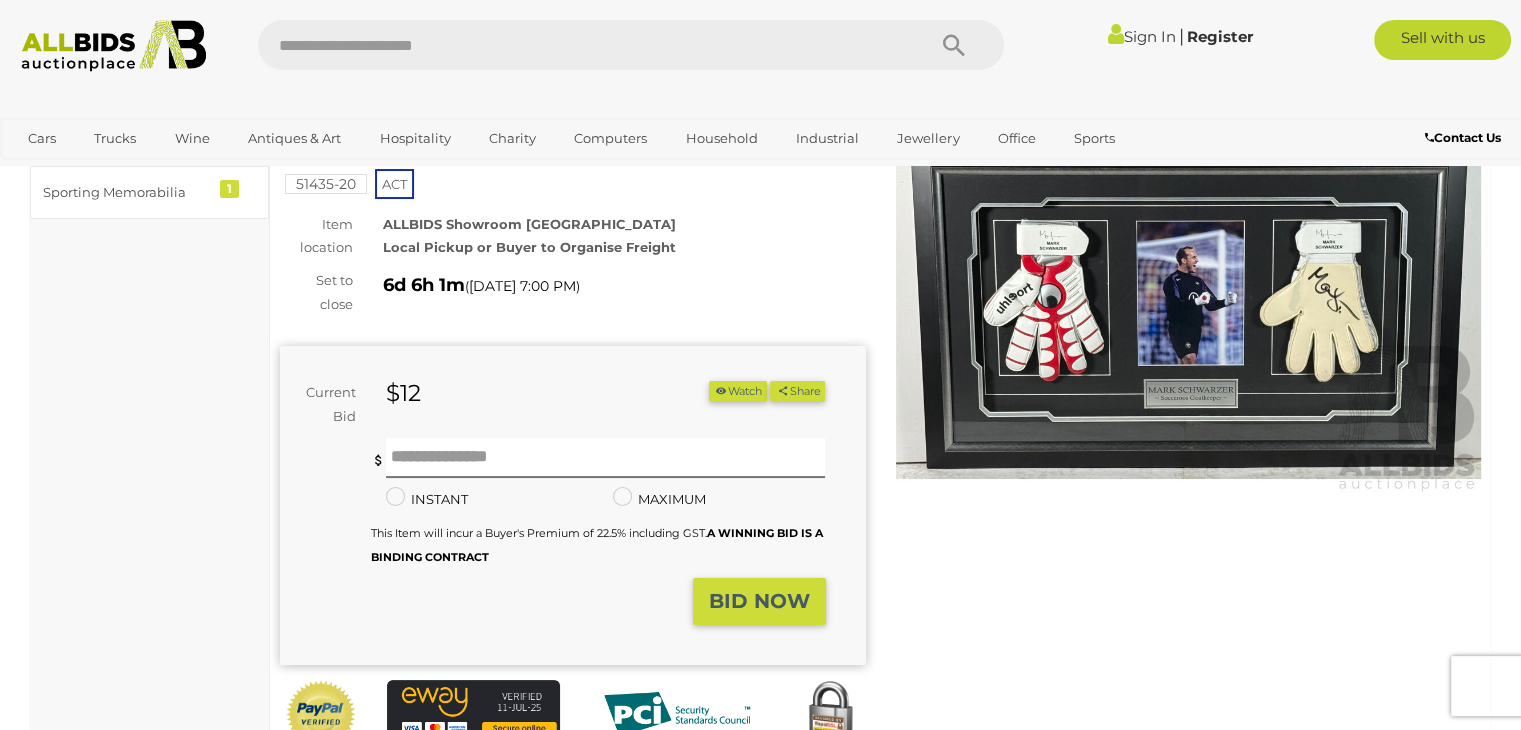 scroll, scrollTop: 0, scrollLeft: 0, axis: both 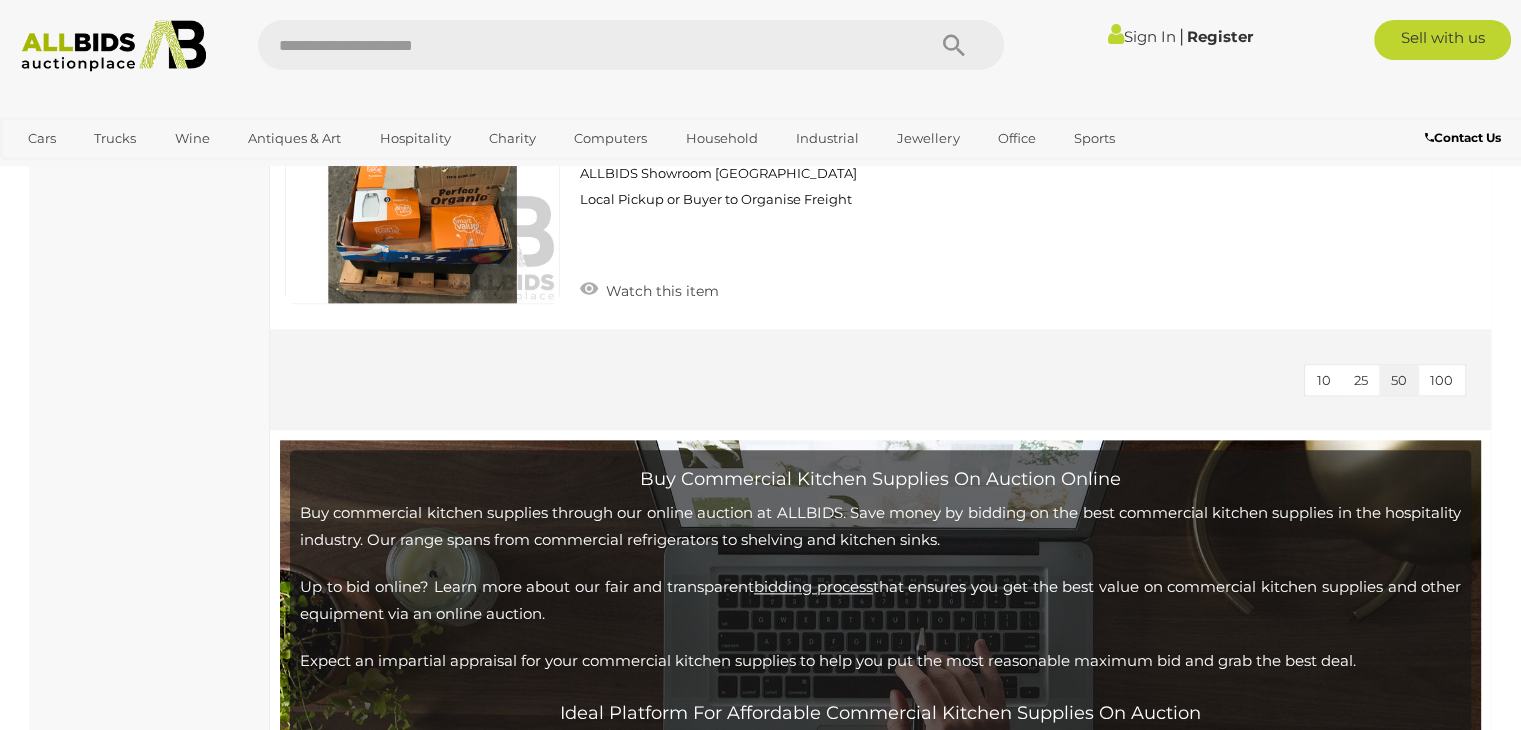 click on "10" at bounding box center (1324, 380) 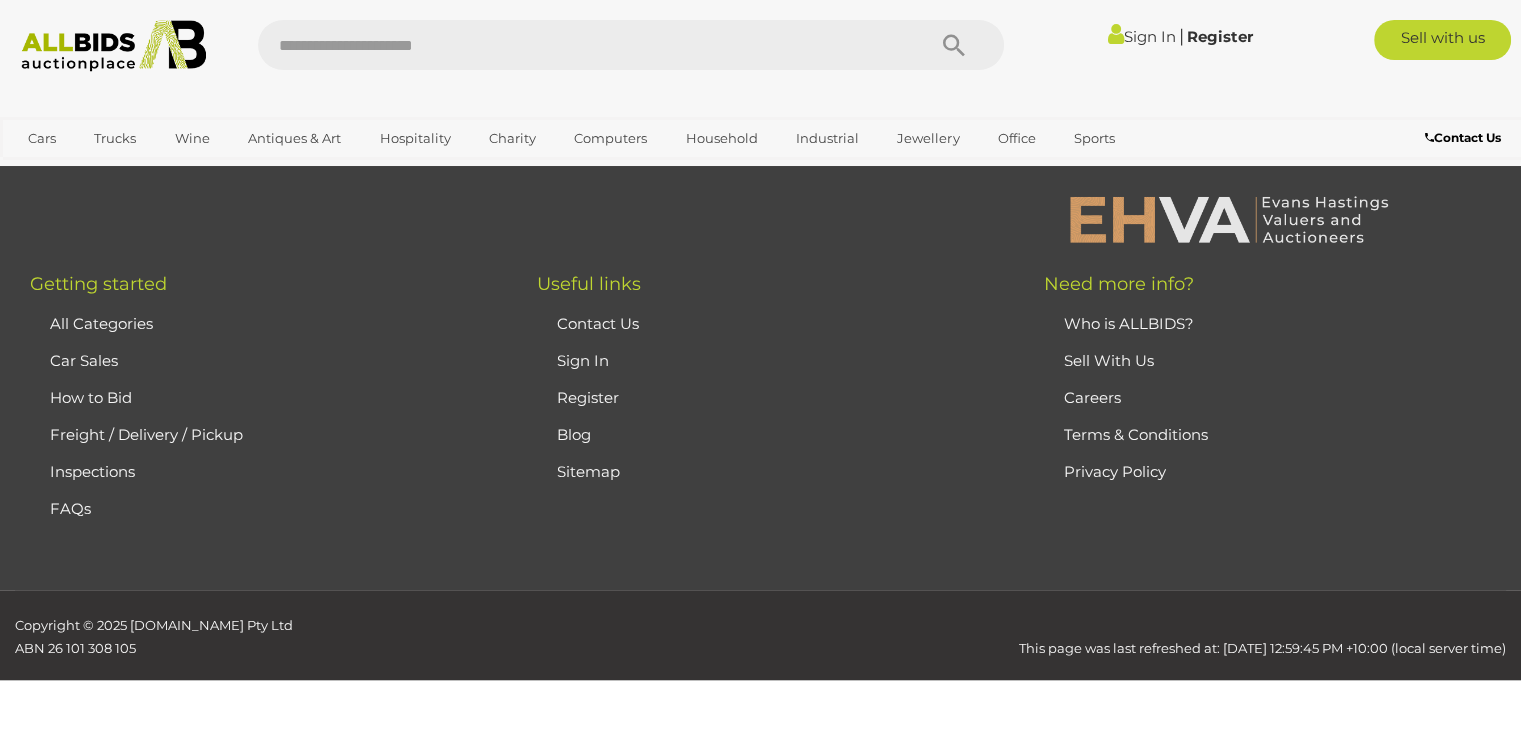 scroll, scrollTop: 536, scrollLeft: 0, axis: vertical 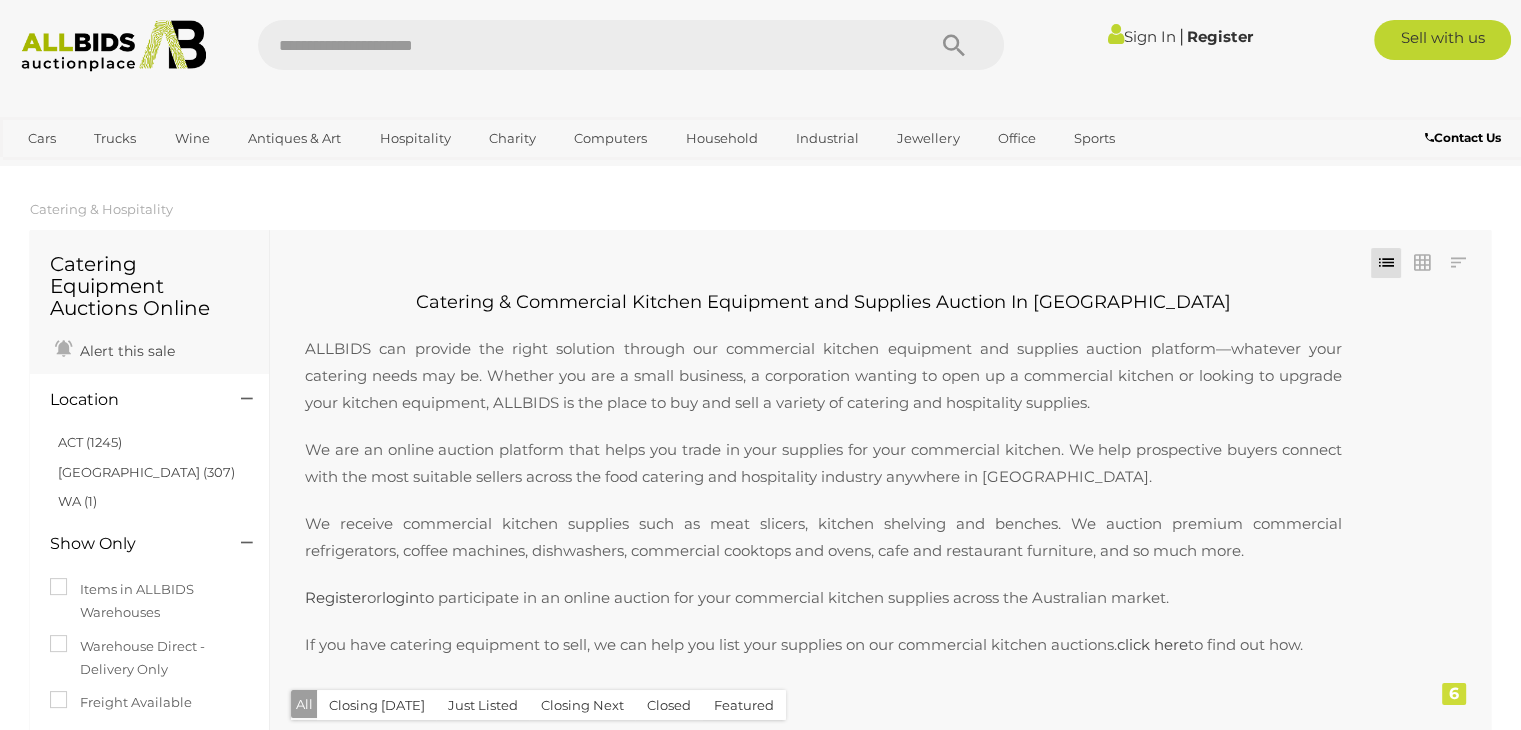 click at bounding box center [114, 46] 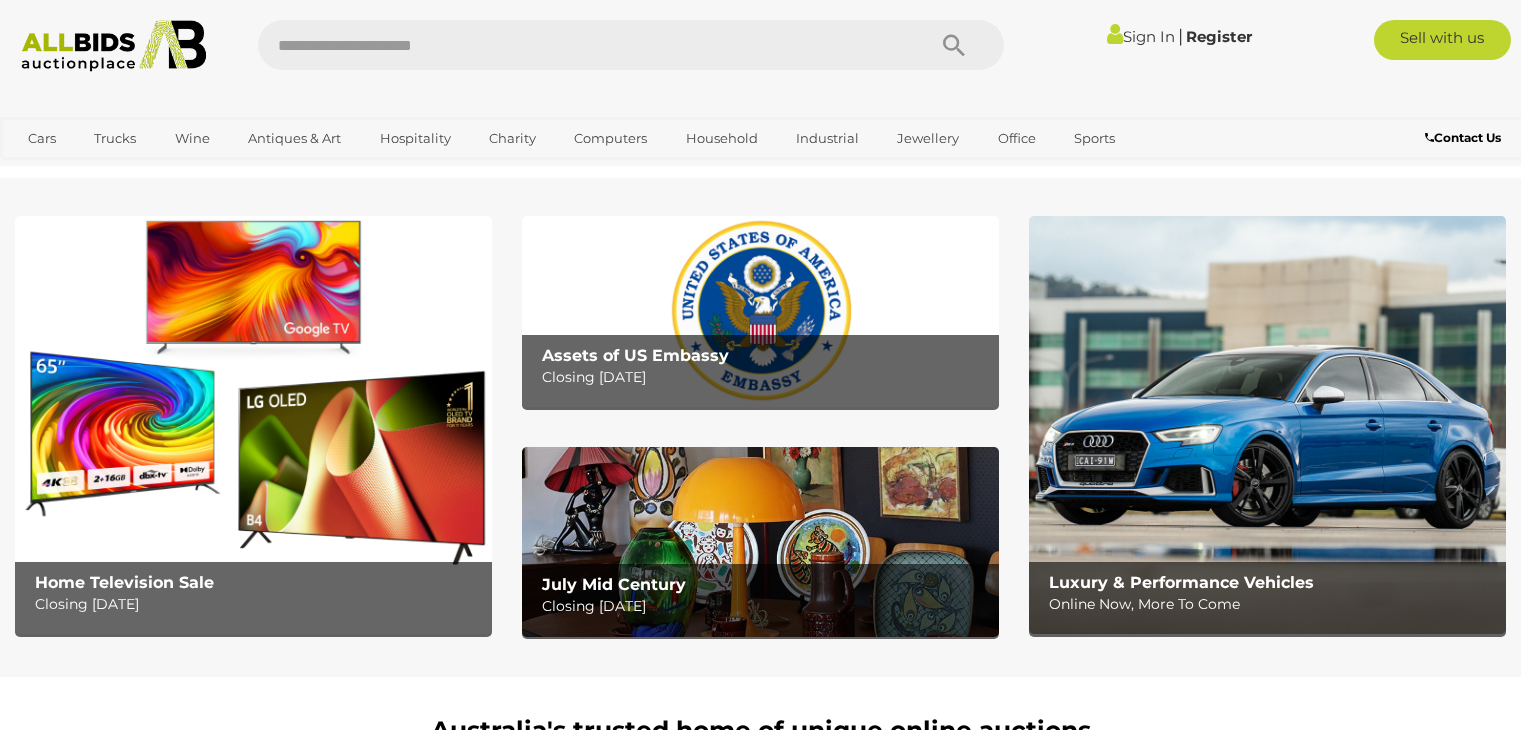 scroll, scrollTop: 0, scrollLeft: 0, axis: both 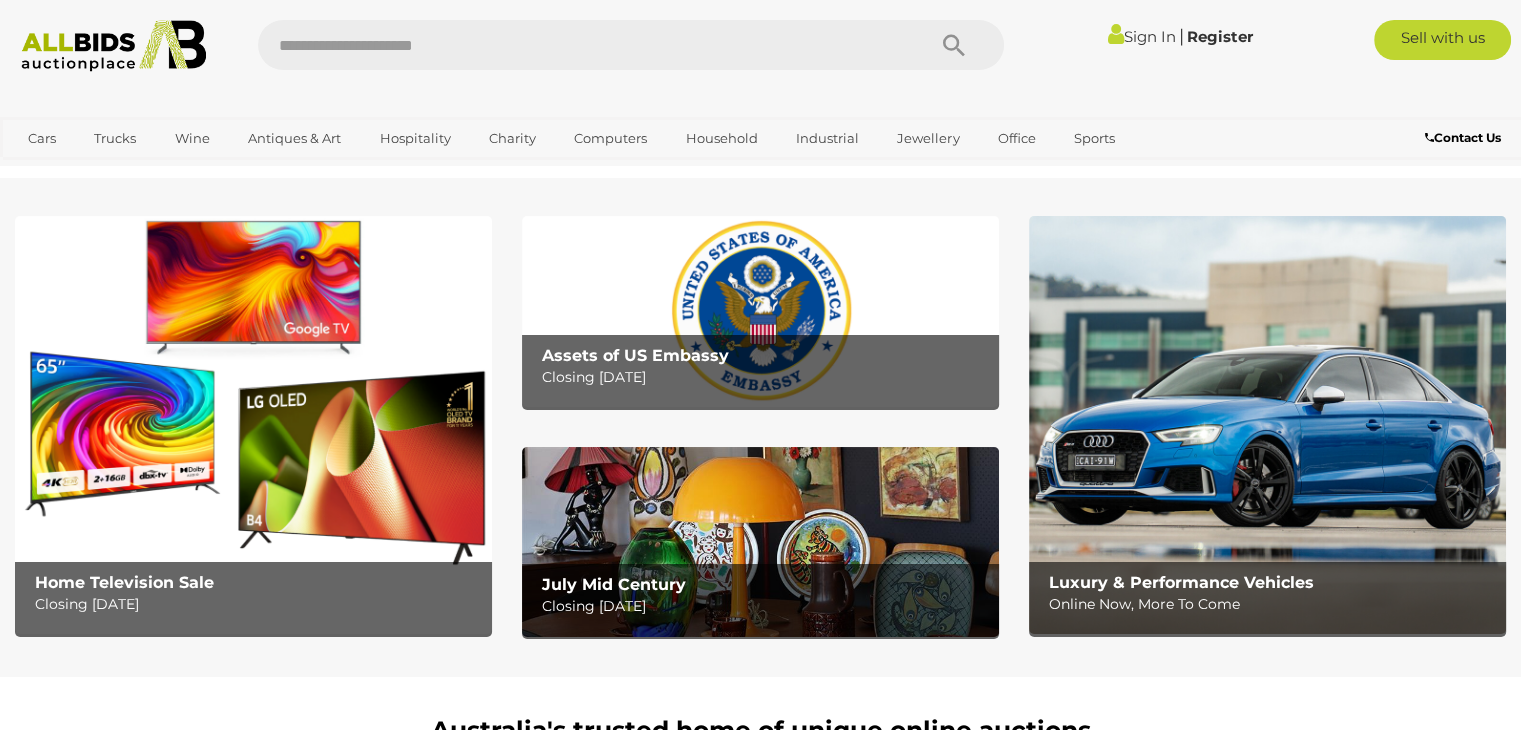 click at bounding box center (253, 425) 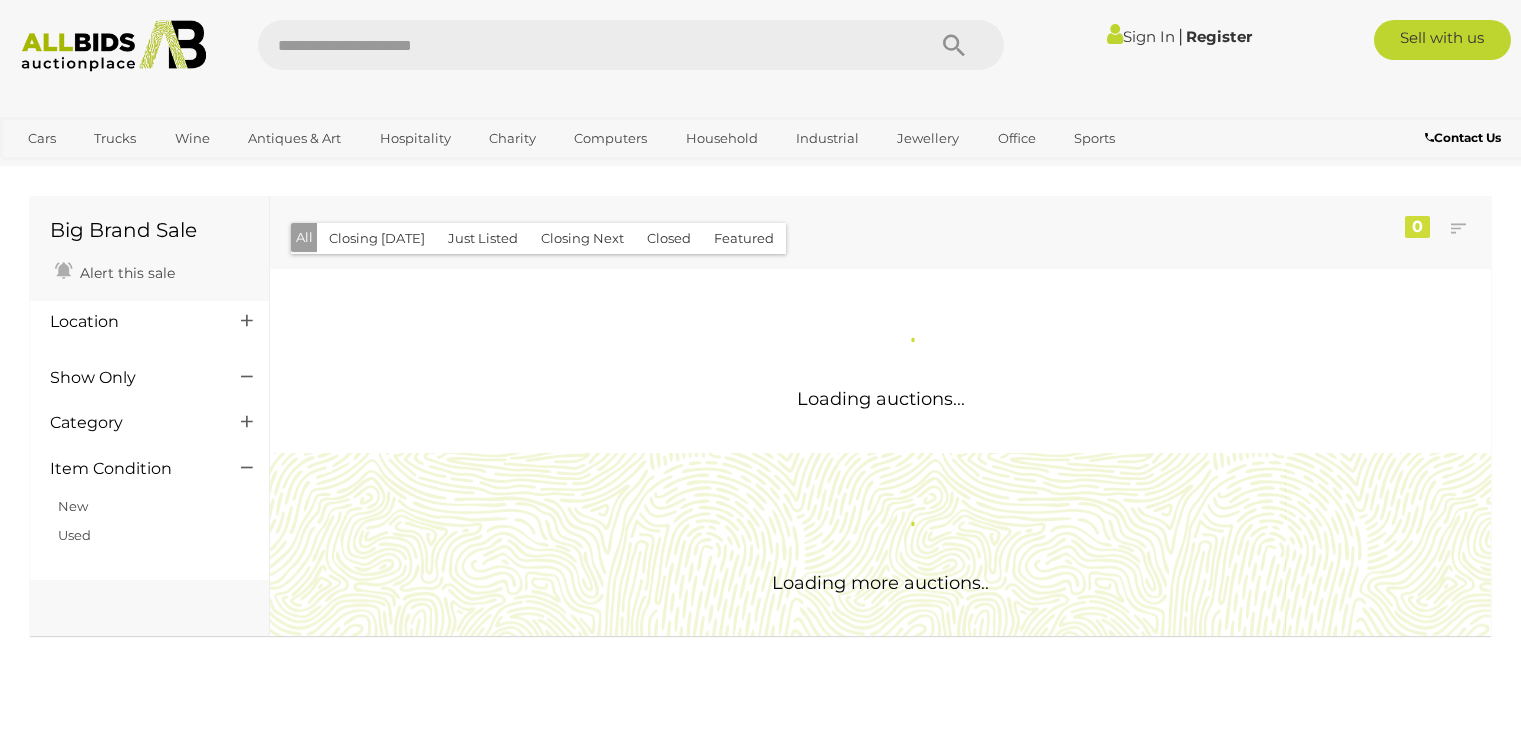 scroll, scrollTop: 0, scrollLeft: 0, axis: both 